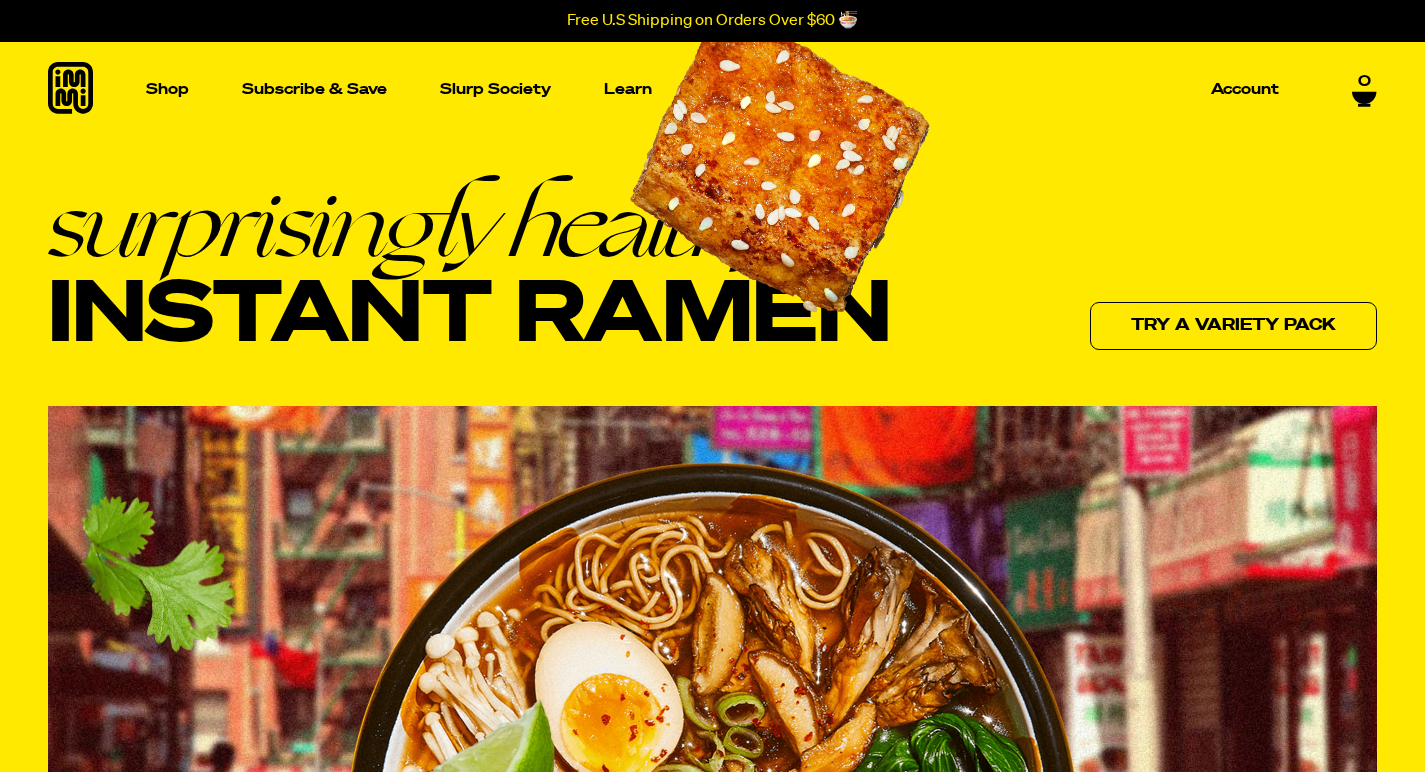 scroll, scrollTop: 6571, scrollLeft: 0, axis: vertical 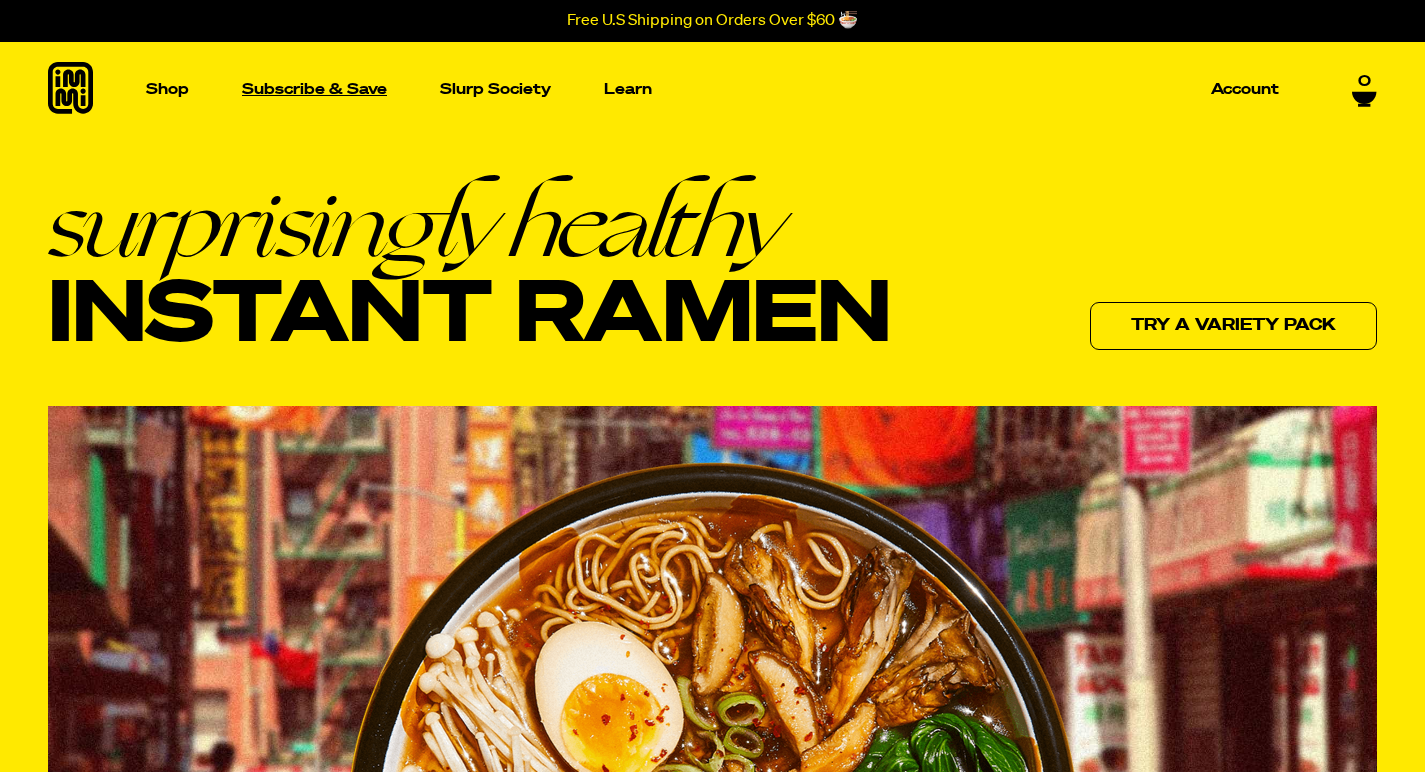 click on "Subscribe & Save" at bounding box center [314, 89] 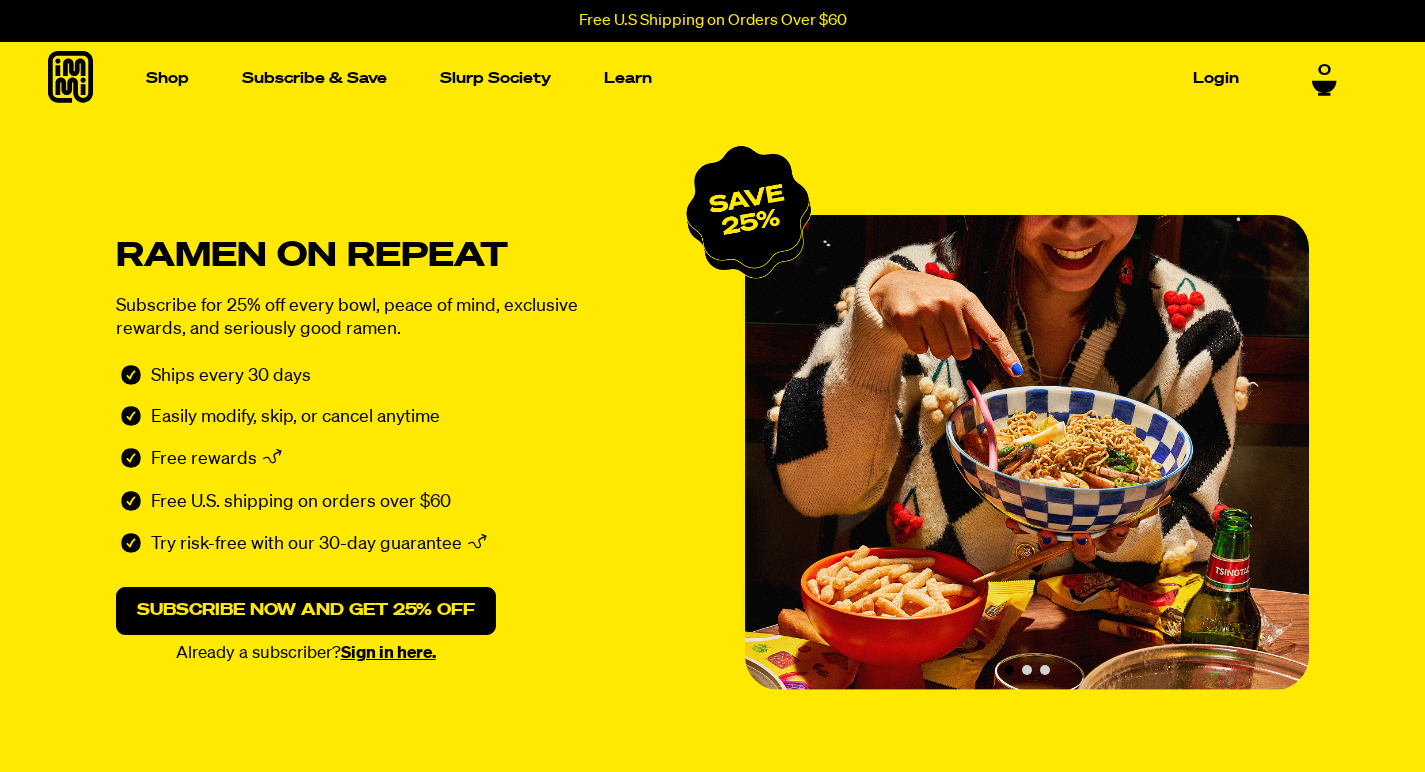 scroll, scrollTop: 0, scrollLeft: 0, axis: both 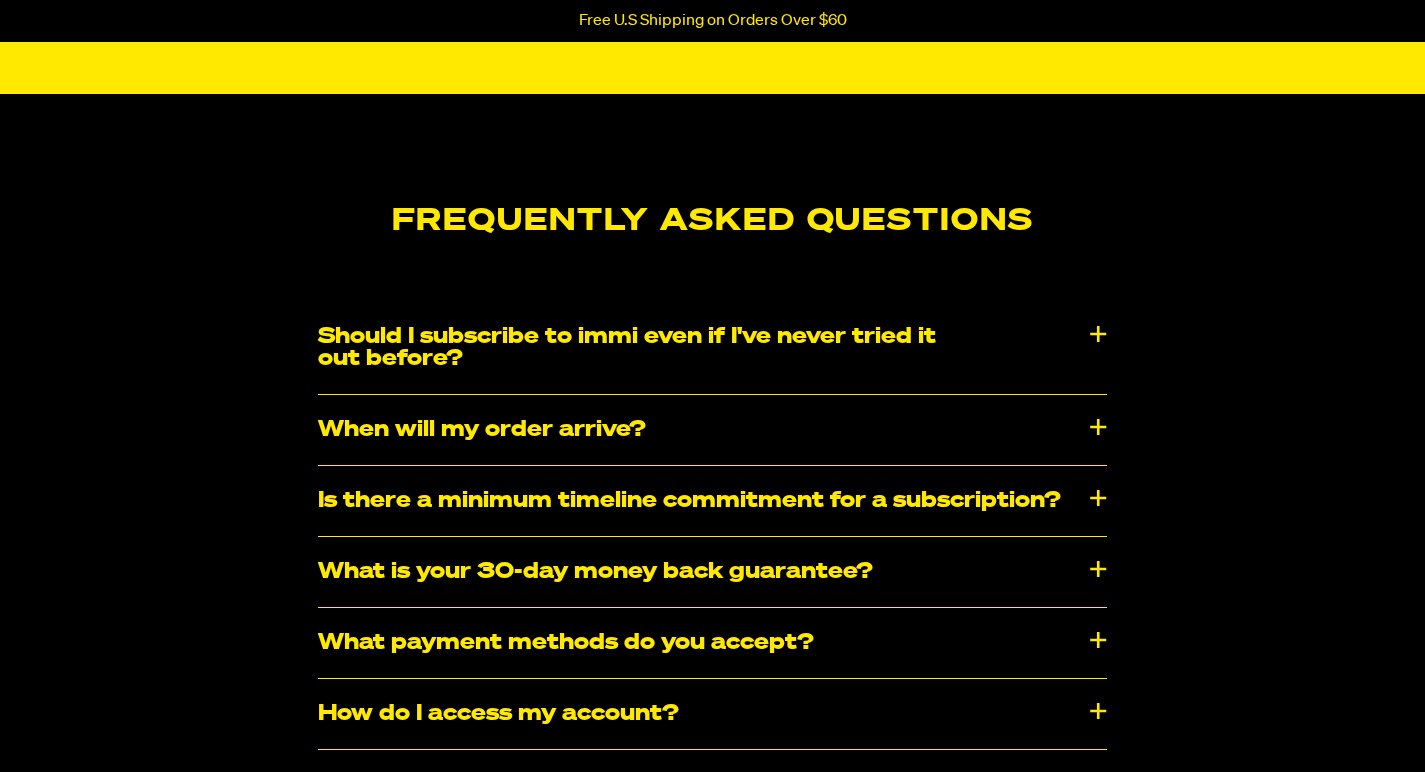 click on "Should I subscribe to immi even if I've never tried it  out before?" at bounding box center [712, 348] 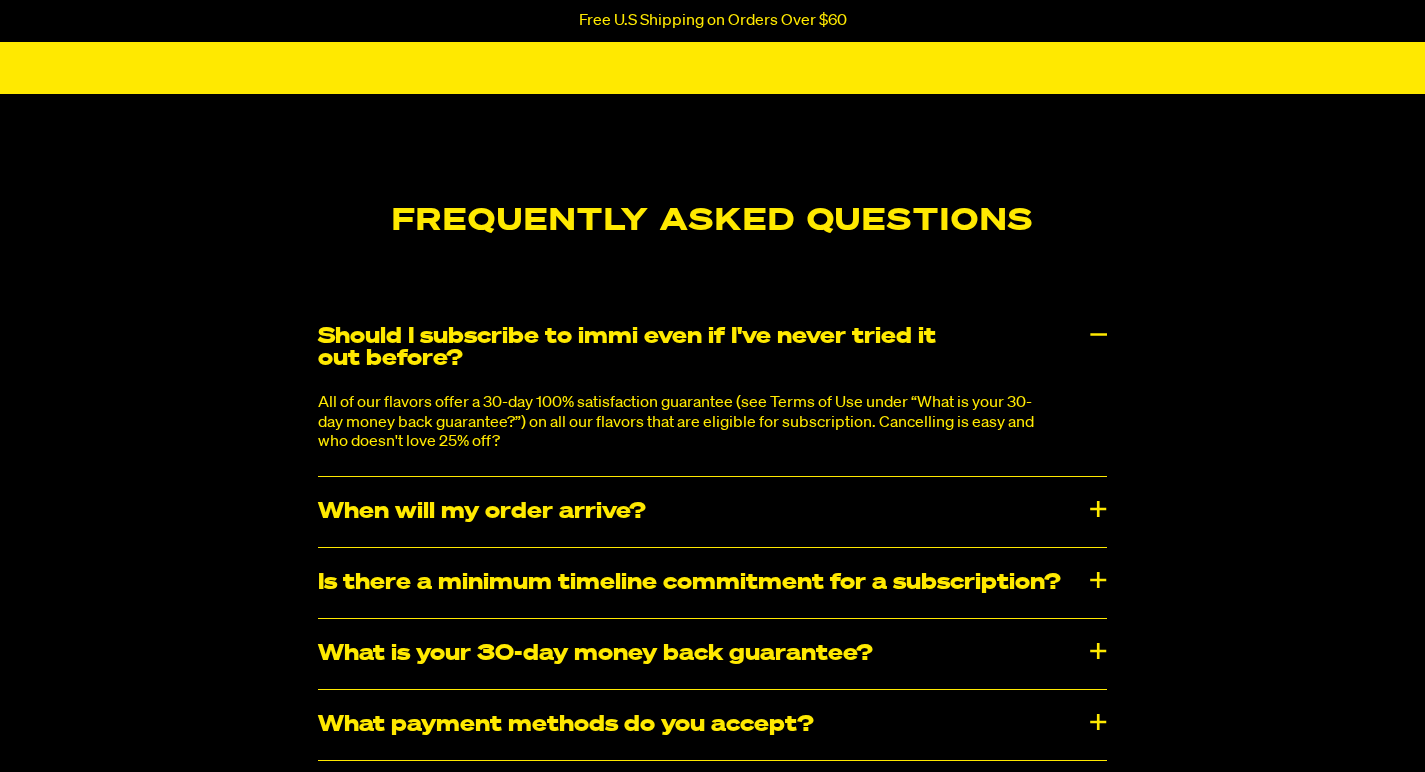 click on "When will my order arrive?" at bounding box center [712, 512] 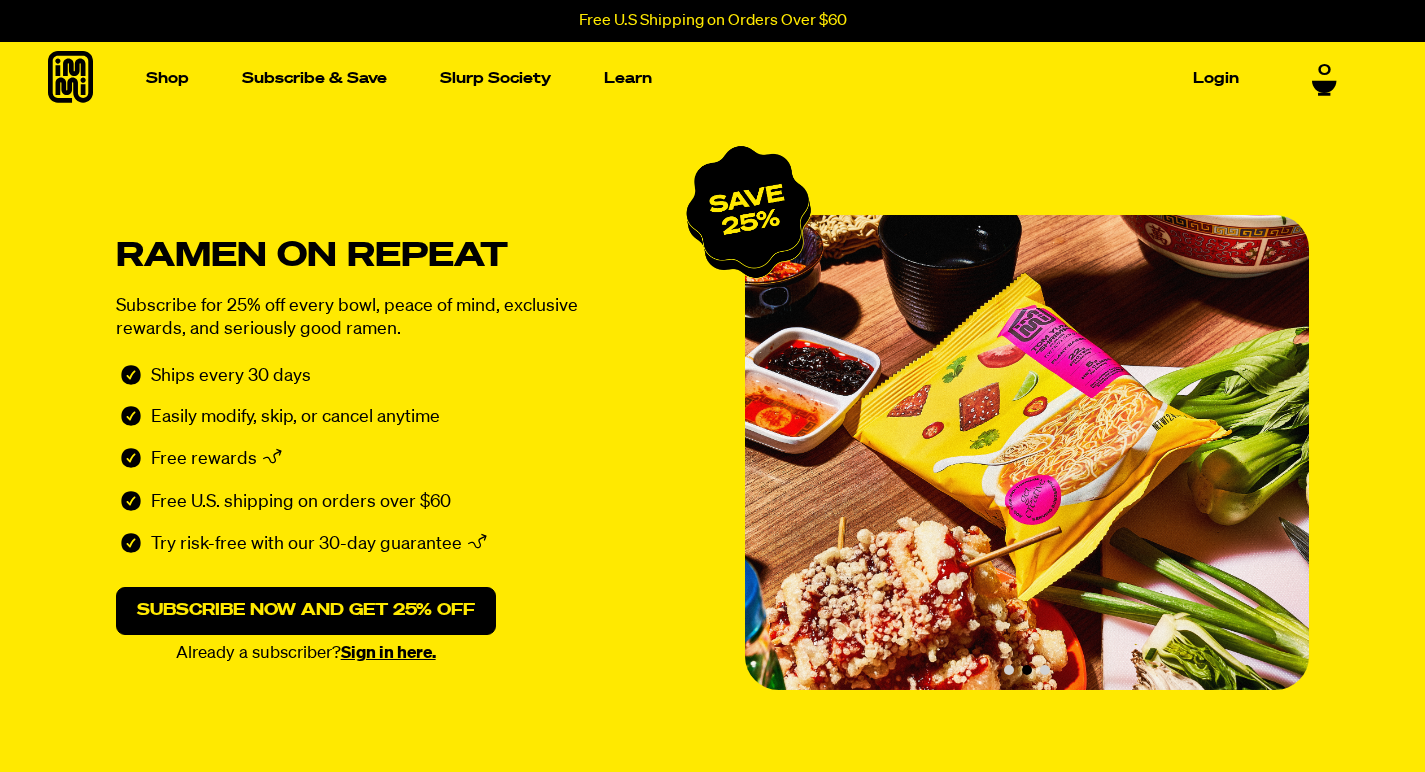 scroll, scrollTop: 0, scrollLeft: 0, axis: both 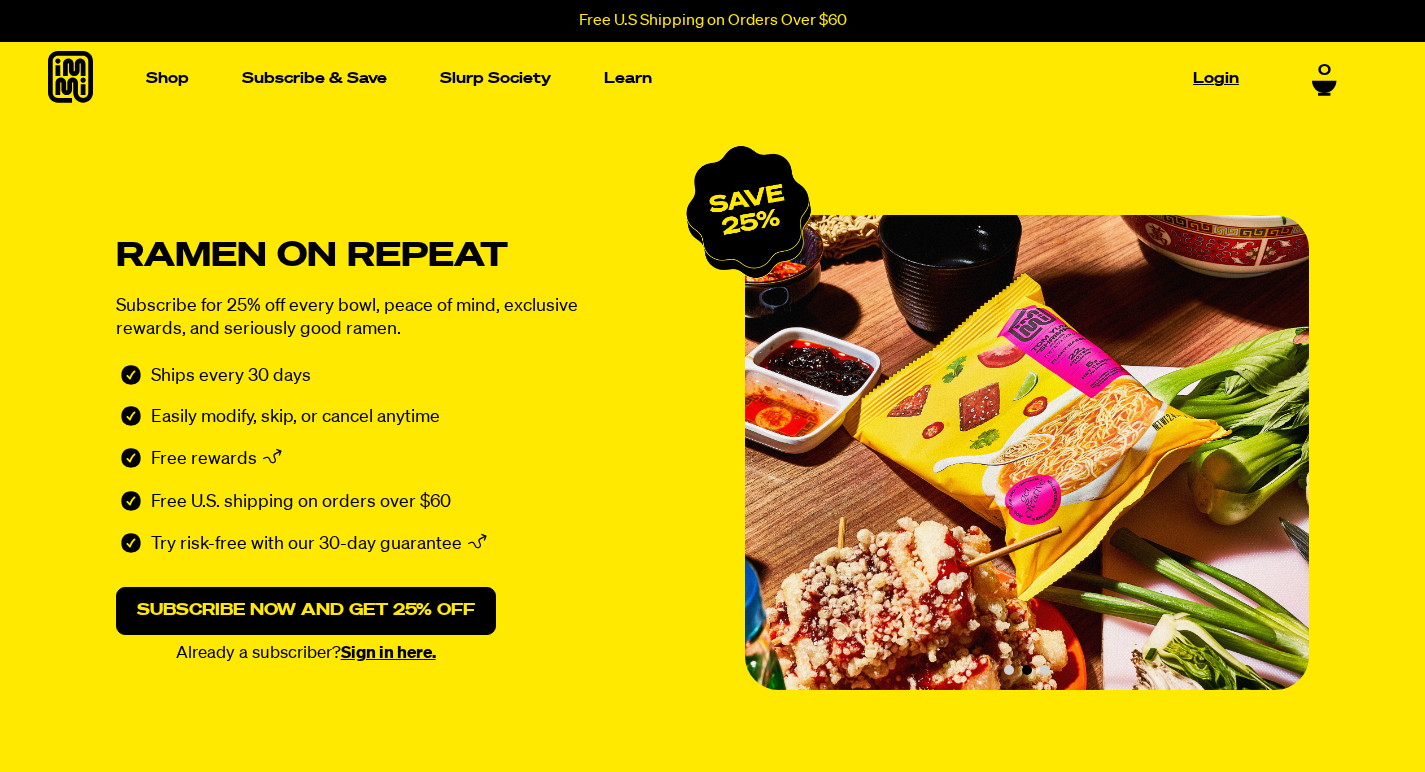 click on "Login" at bounding box center [1216, 78] 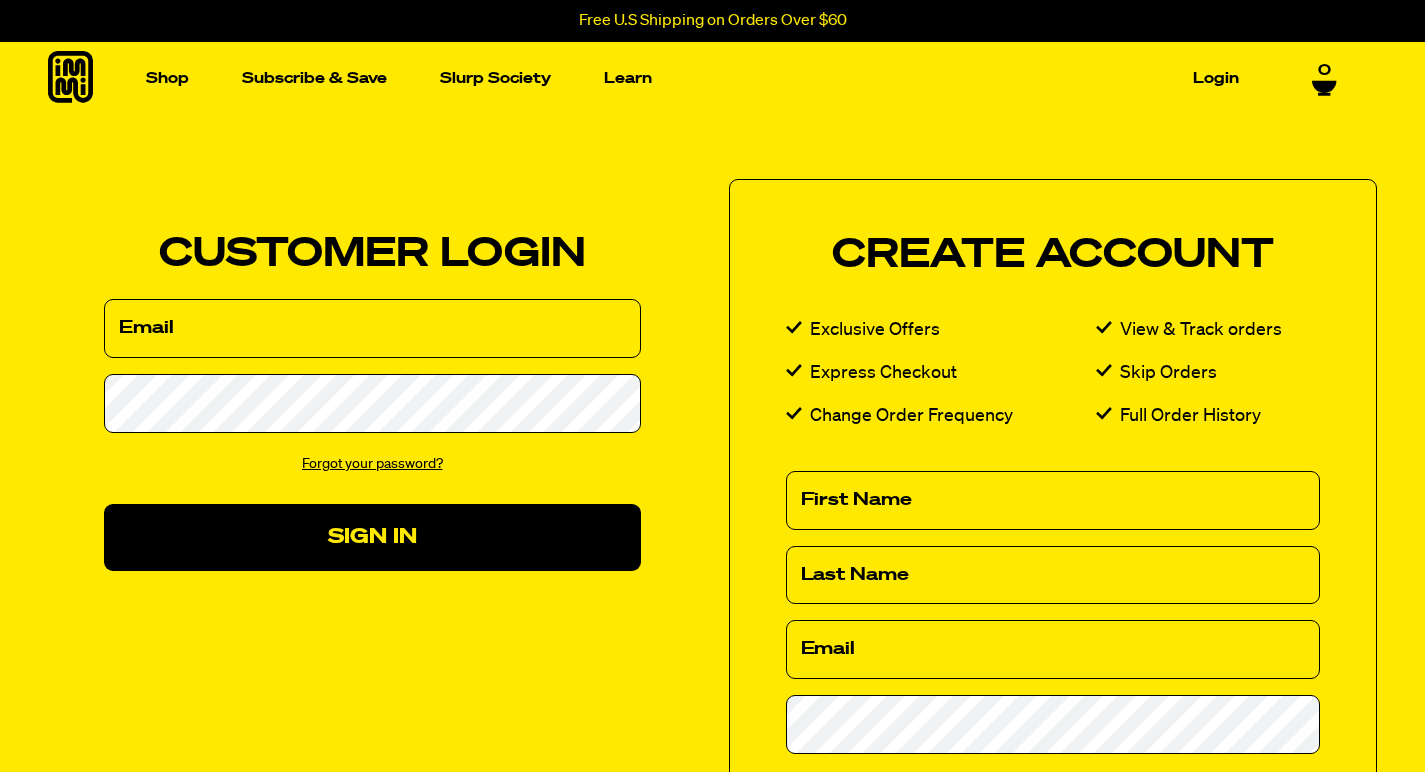 scroll, scrollTop: 0, scrollLeft: 0, axis: both 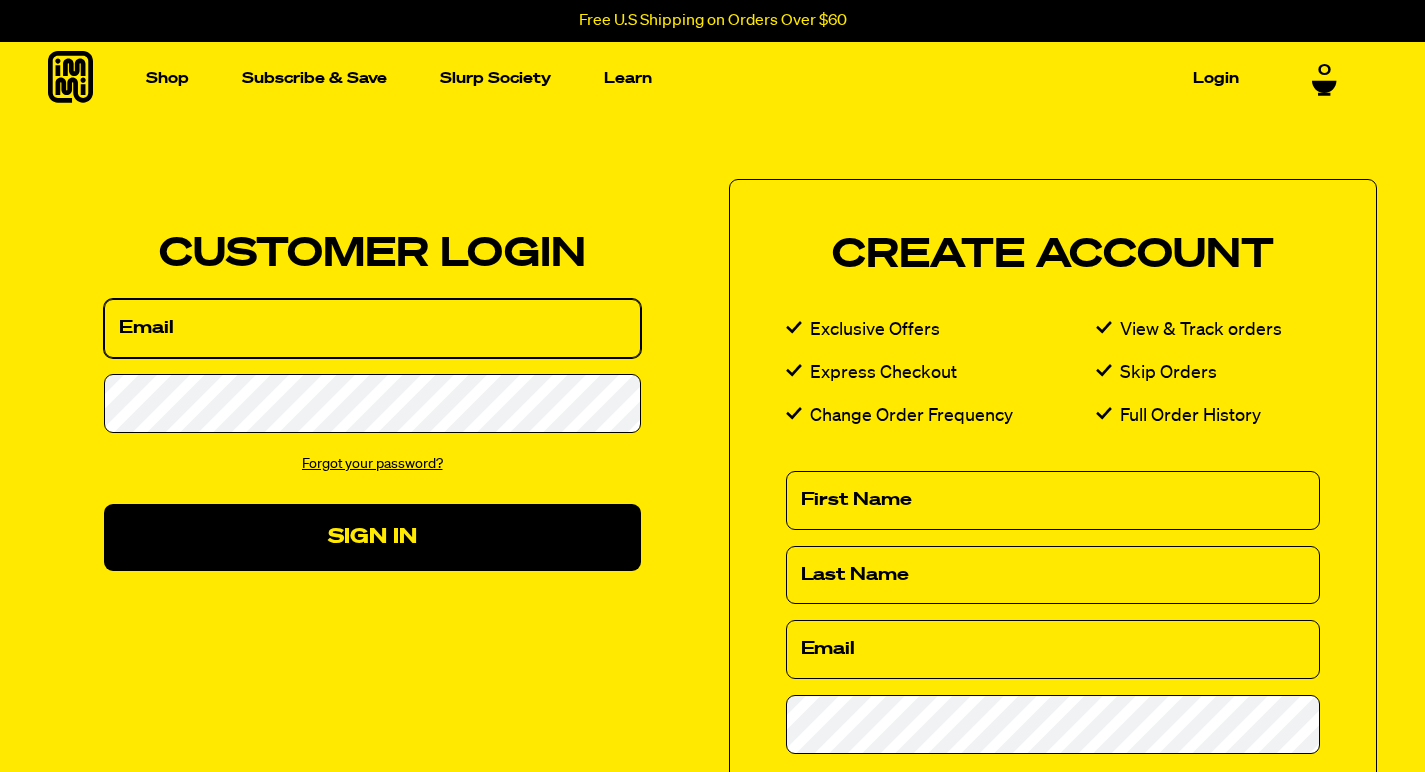 click on "Email" at bounding box center [372, 328] 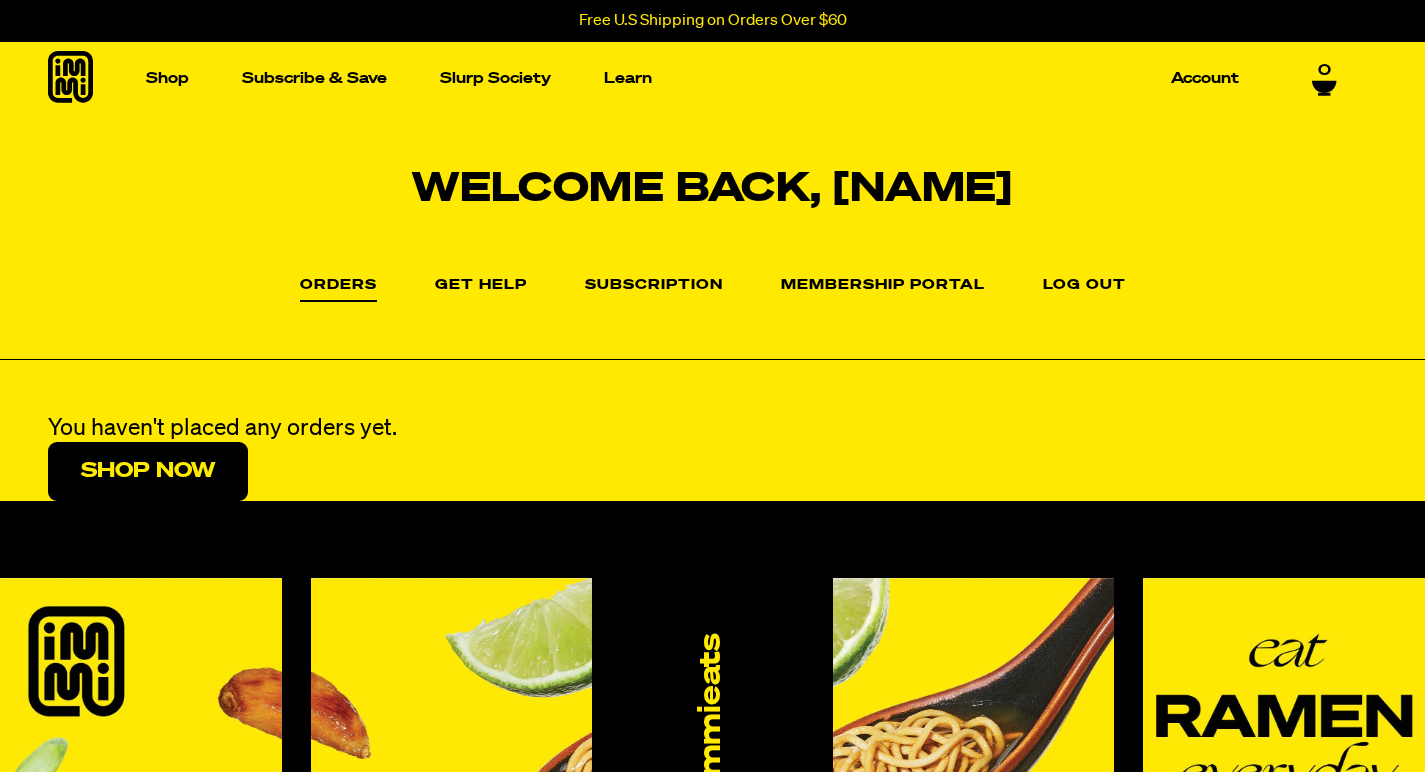 scroll, scrollTop: 0, scrollLeft: 0, axis: both 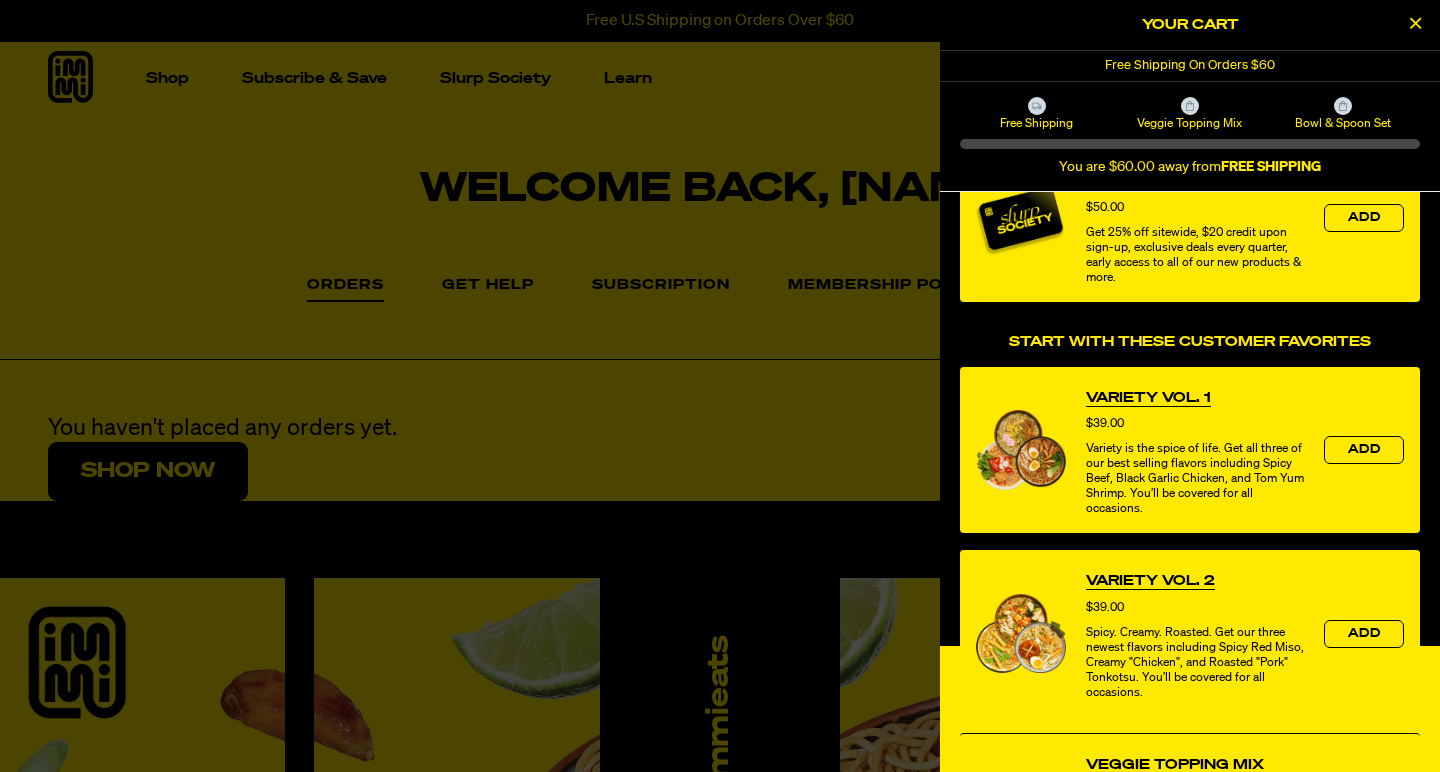 click at bounding box center (720, 386) 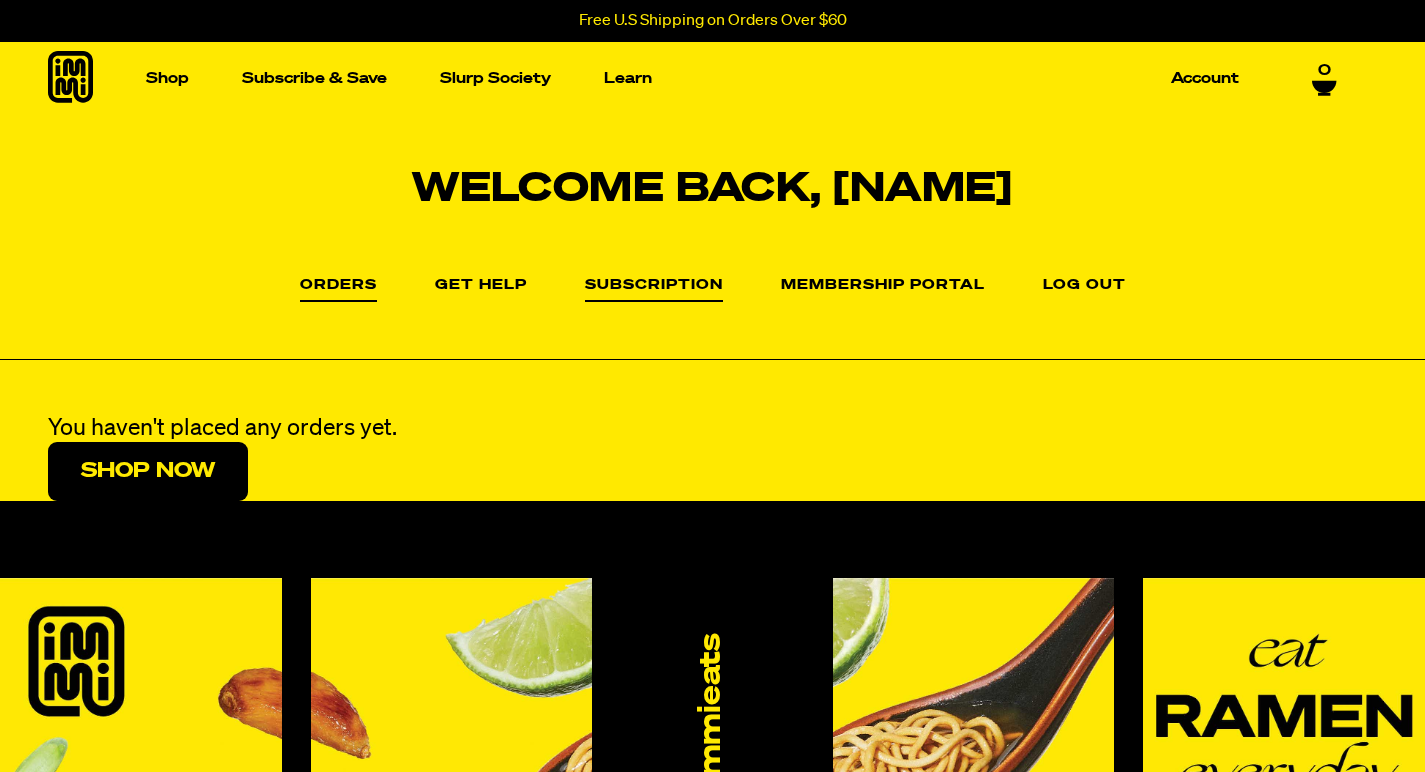 click on "Subscription" at bounding box center (654, 290) 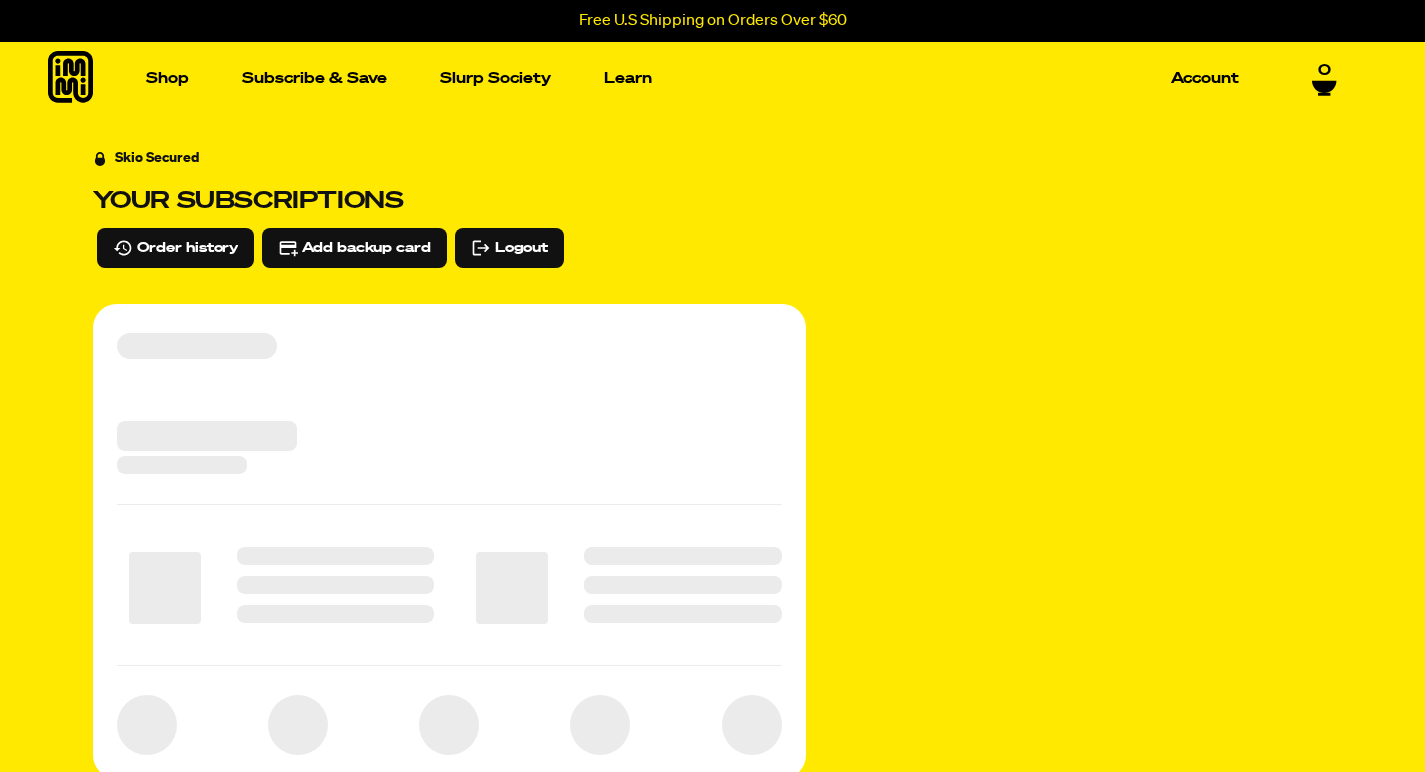 scroll, scrollTop: 0, scrollLeft: 0, axis: both 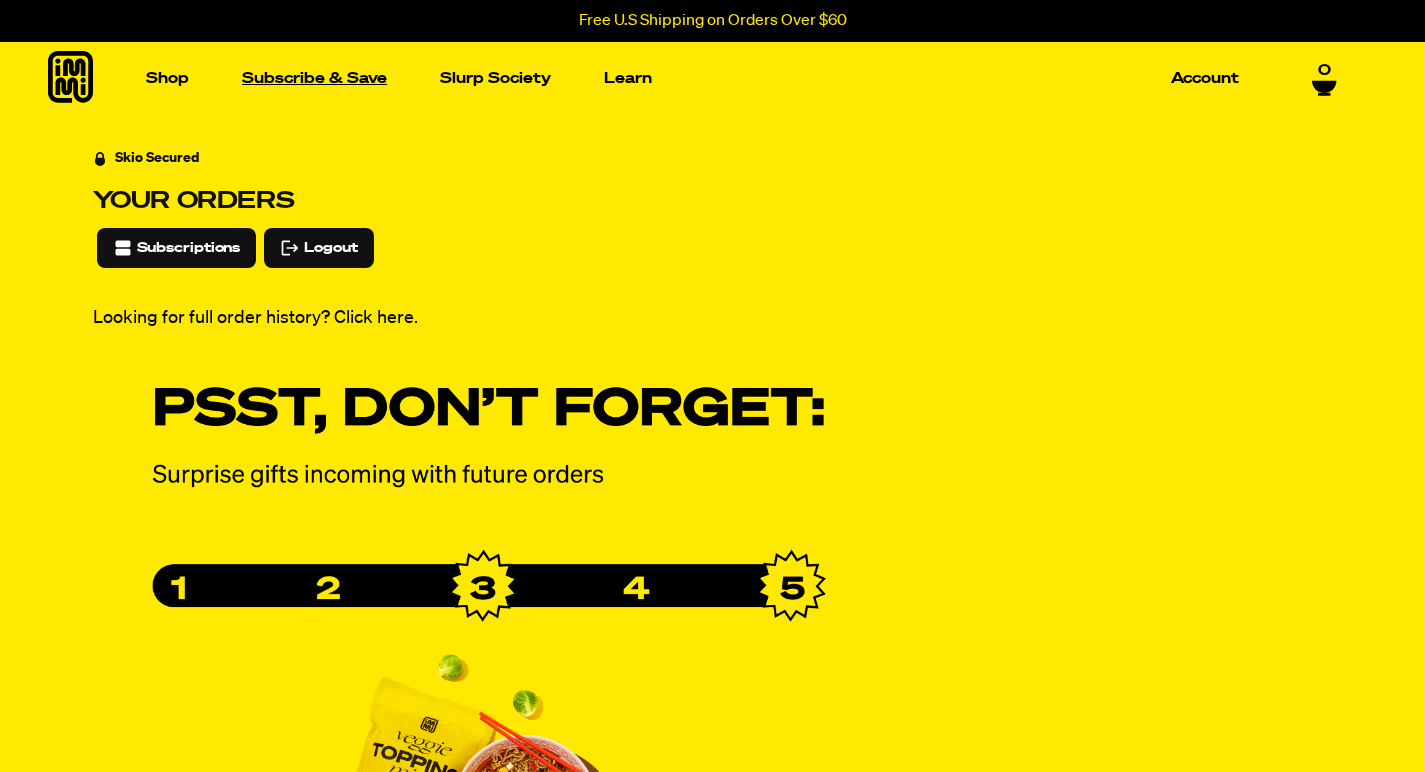 click on "Subscribe & Save" at bounding box center [314, 78] 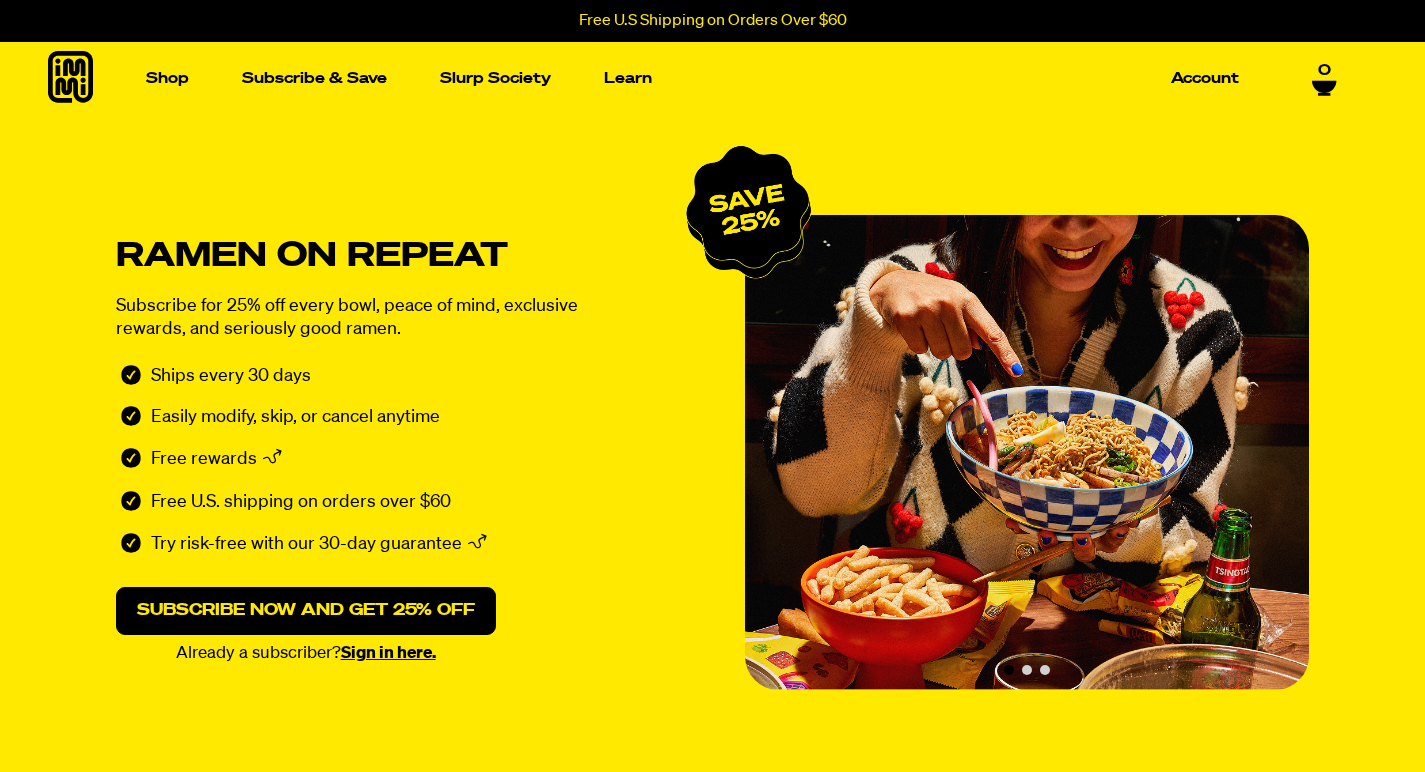 scroll, scrollTop: 0, scrollLeft: 0, axis: both 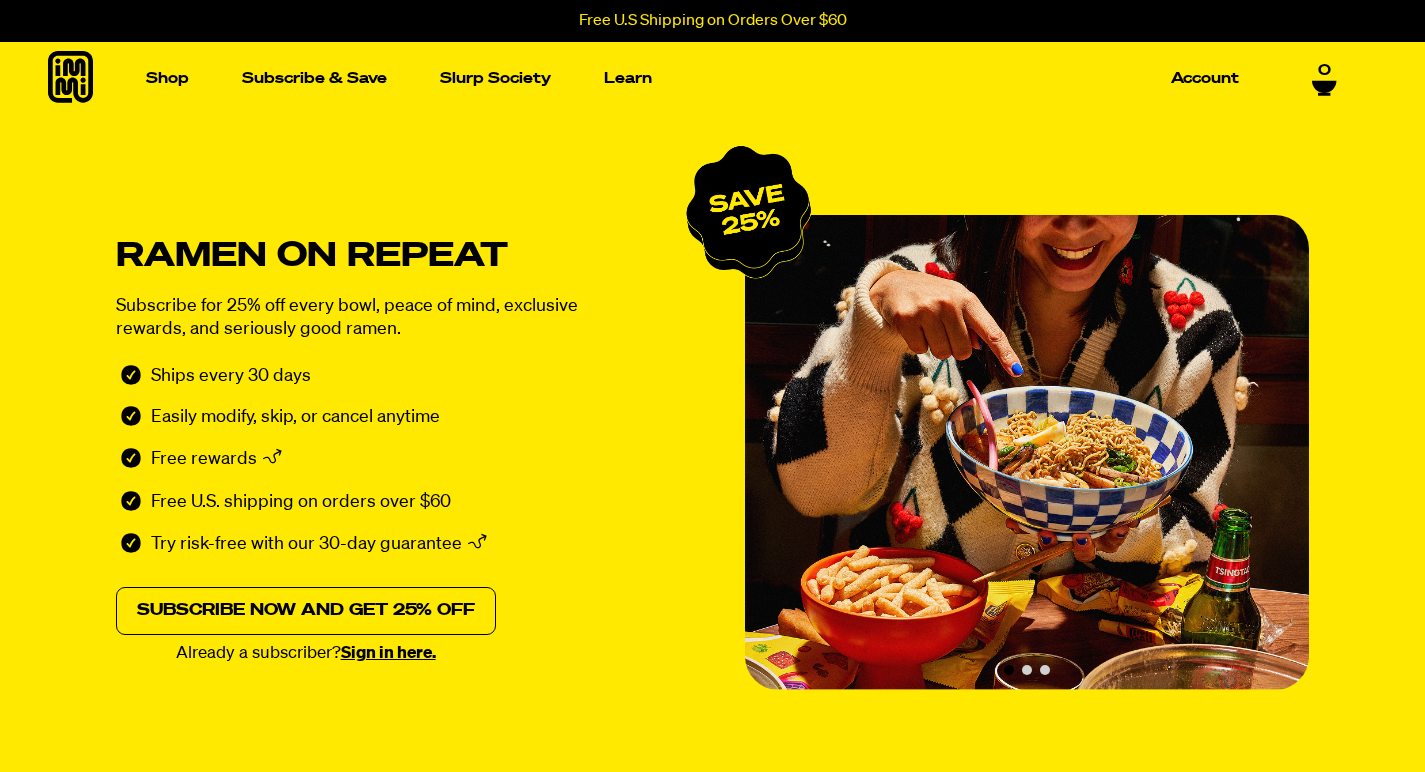 click on "Subscribe now and get 25% off" at bounding box center [306, 611] 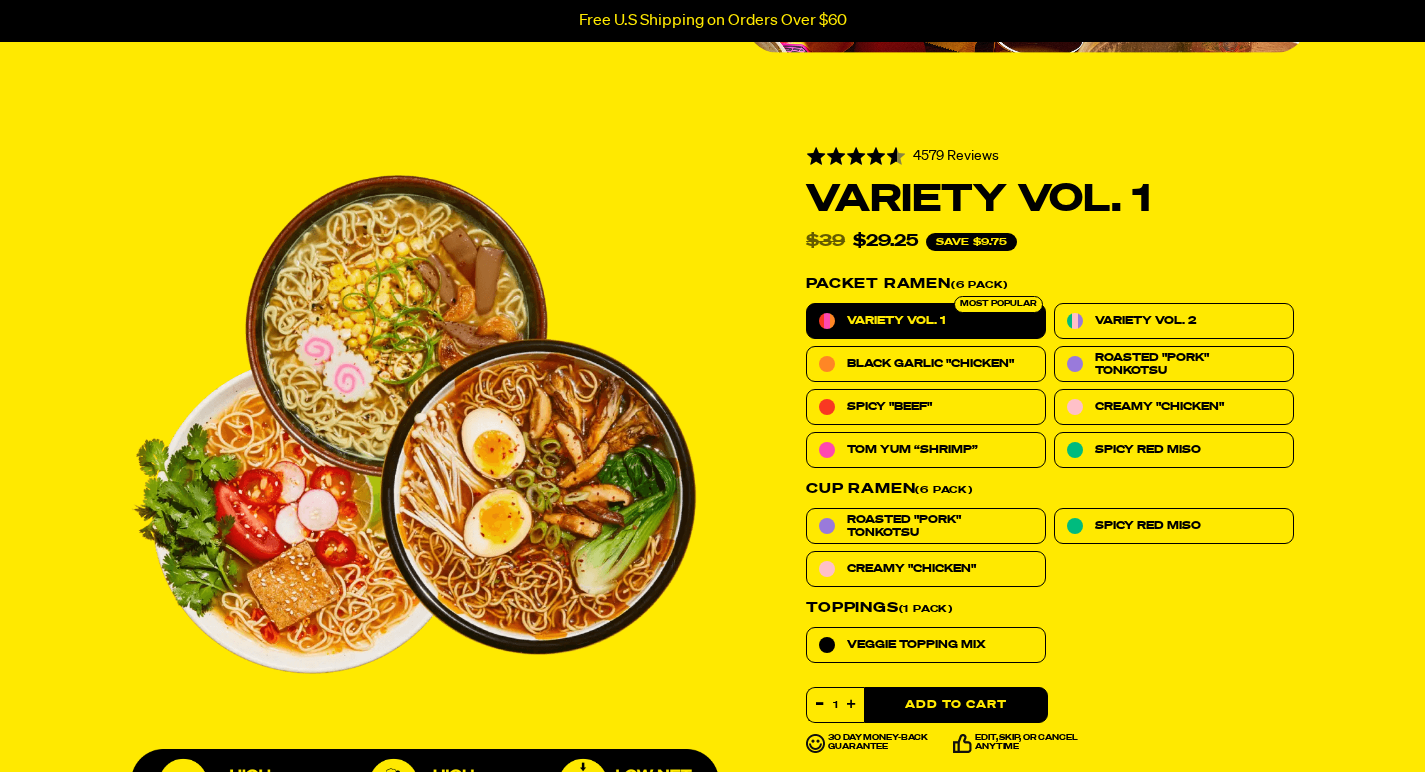 scroll, scrollTop: 638, scrollLeft: 0, axis: vertical 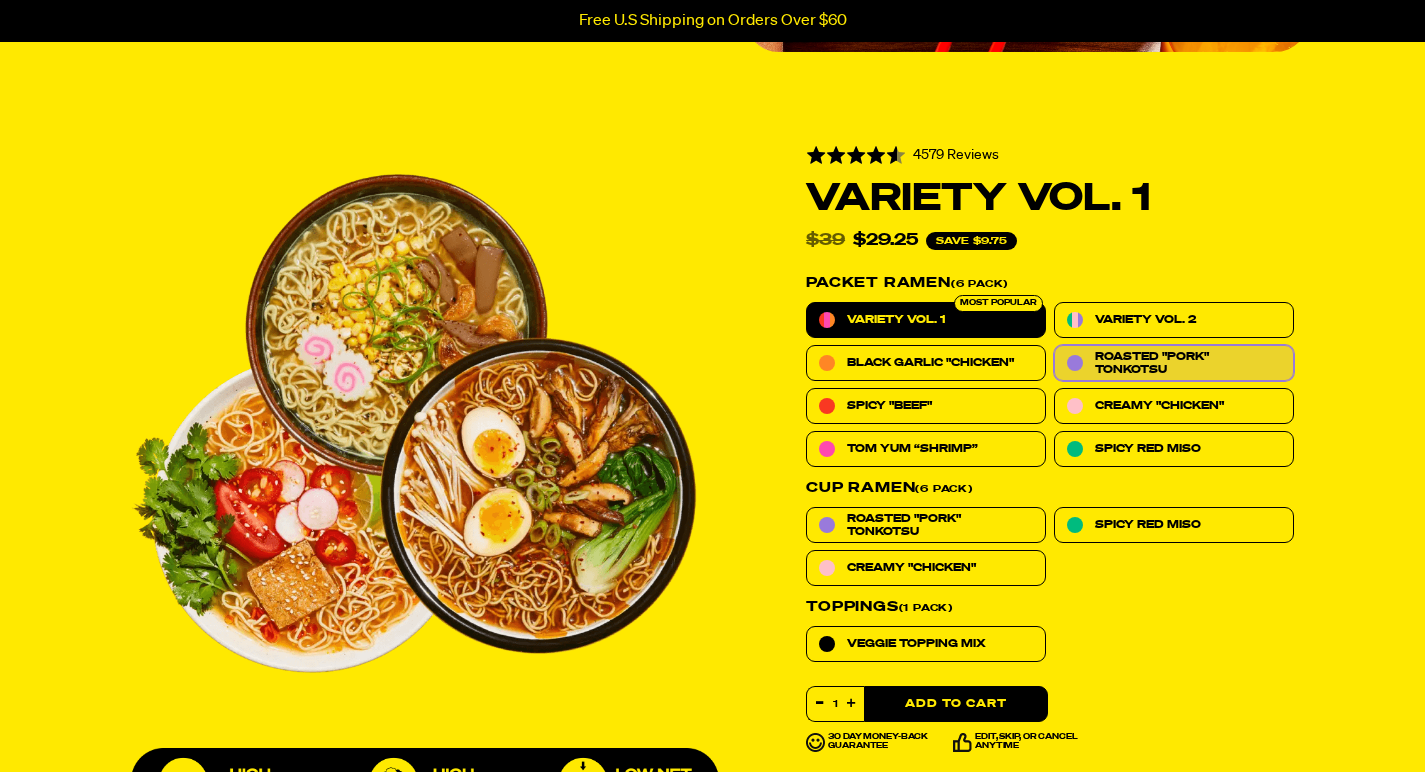 click on "Roasted "Pork" Tonkotsu" at bounding box center (1188, 363) 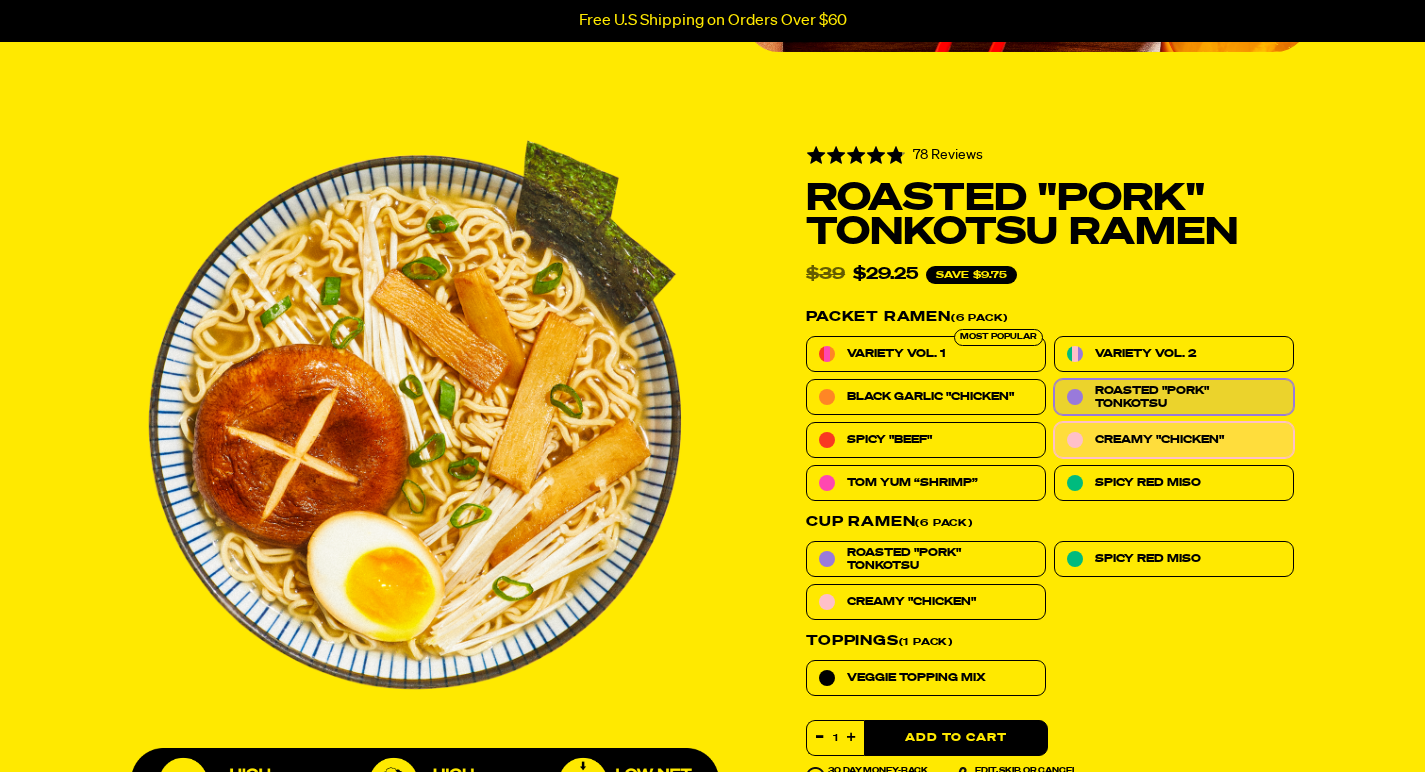 click on "Creamy "Chicken"" at bounding box center [1159, 439] 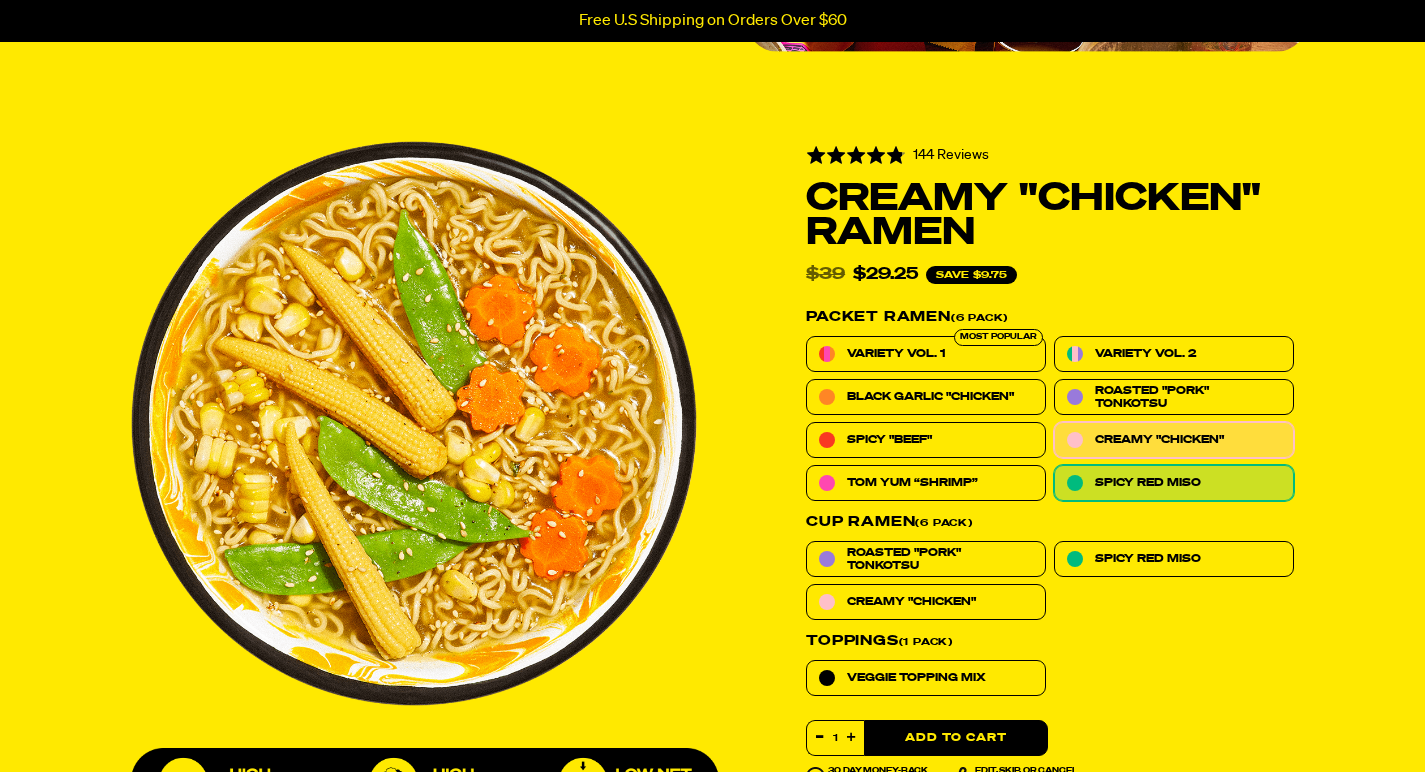 click on "Spicy Red Miso" at bounding box center (1174, 483) 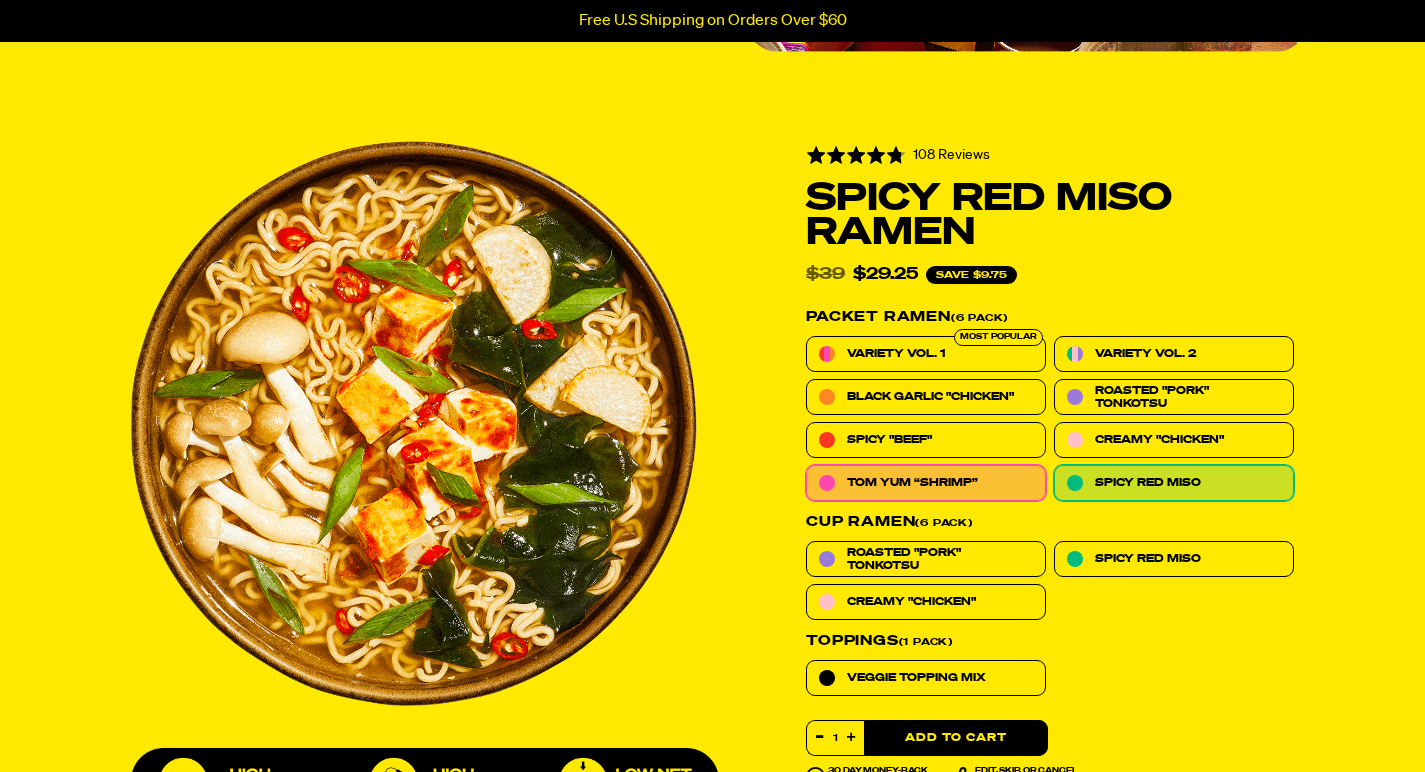 click on "Tom Yum “Shrimp”" at bounding box center [912, 482] 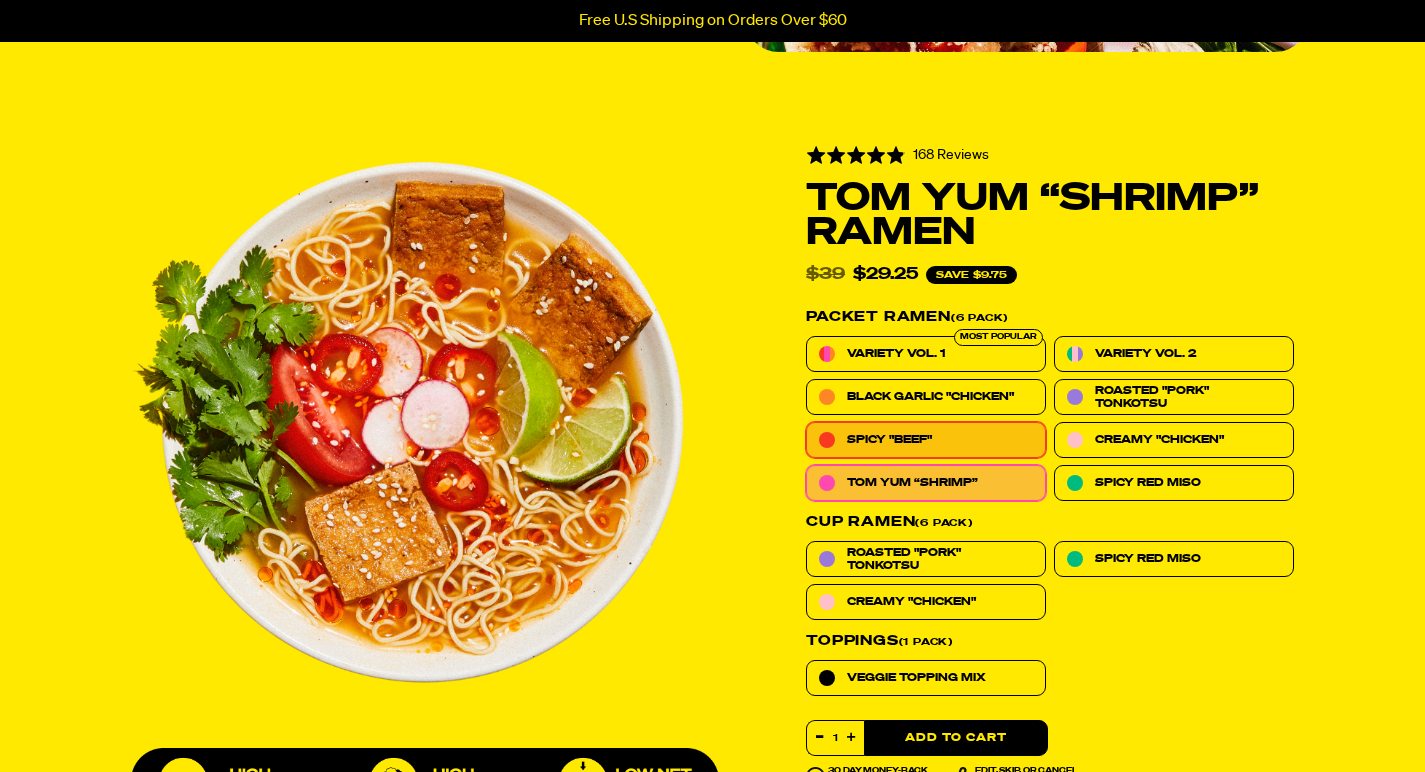 click on "Spicy "Beef"" at bounding box center [889, 439] 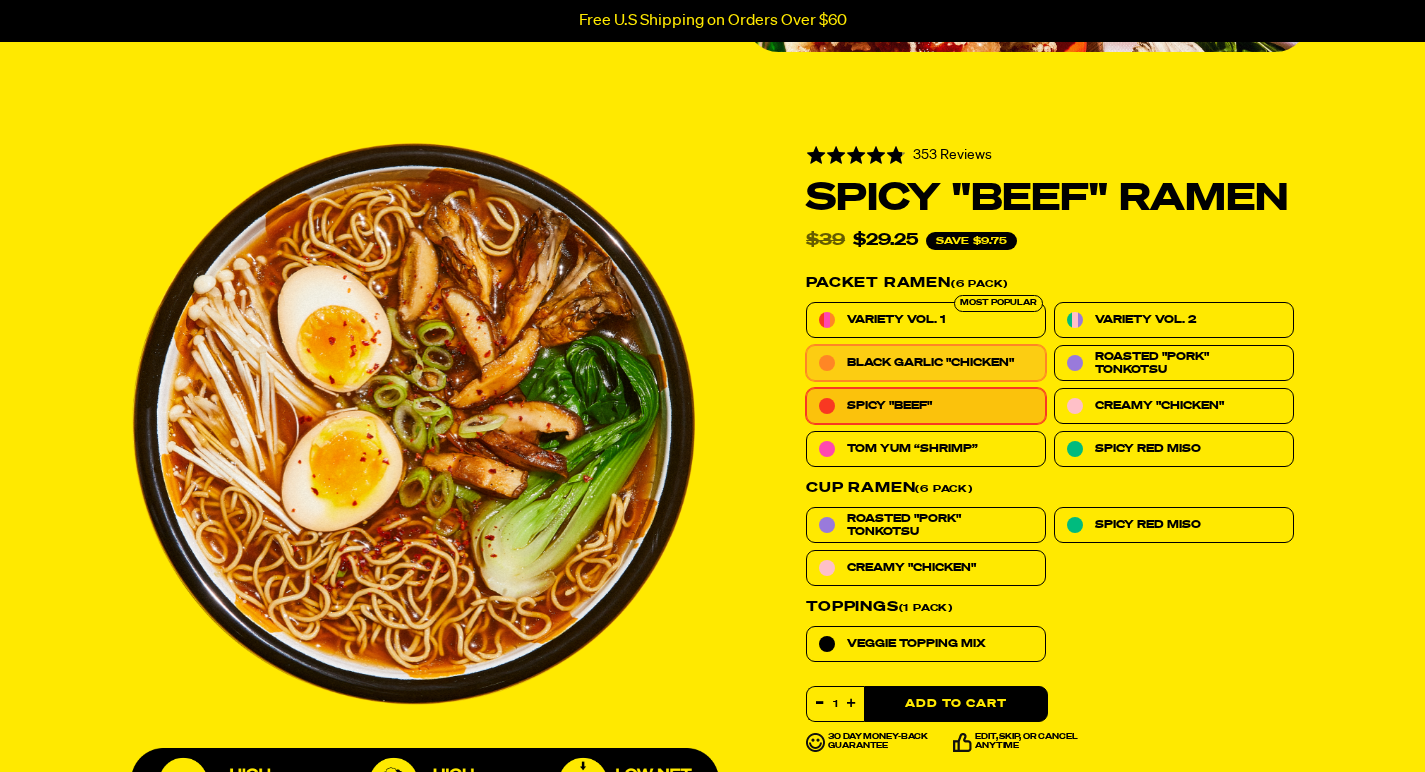 click on "Black Garlic "Chicken"" at bounding box center [930, 362] 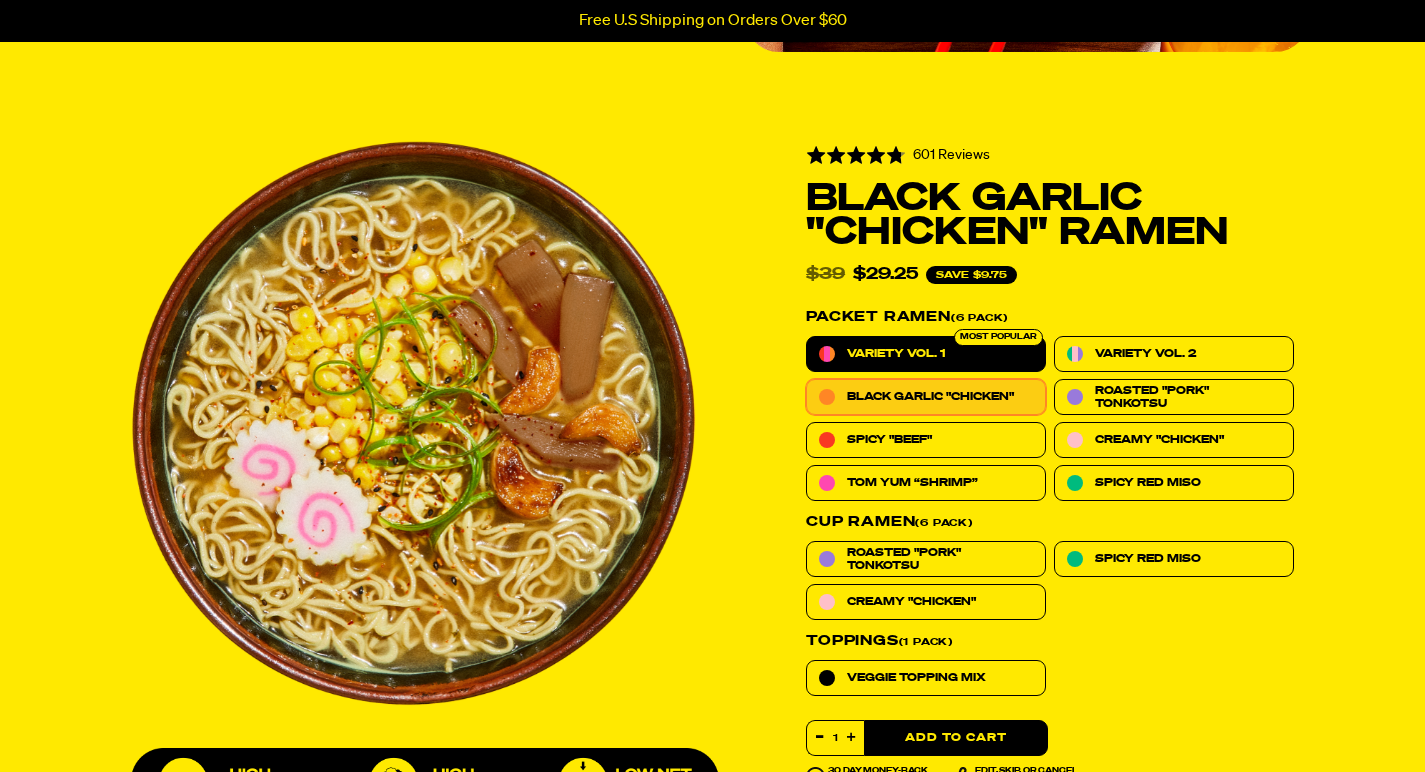click on "Variety Vol. 1" at bounding box center [896, 353] 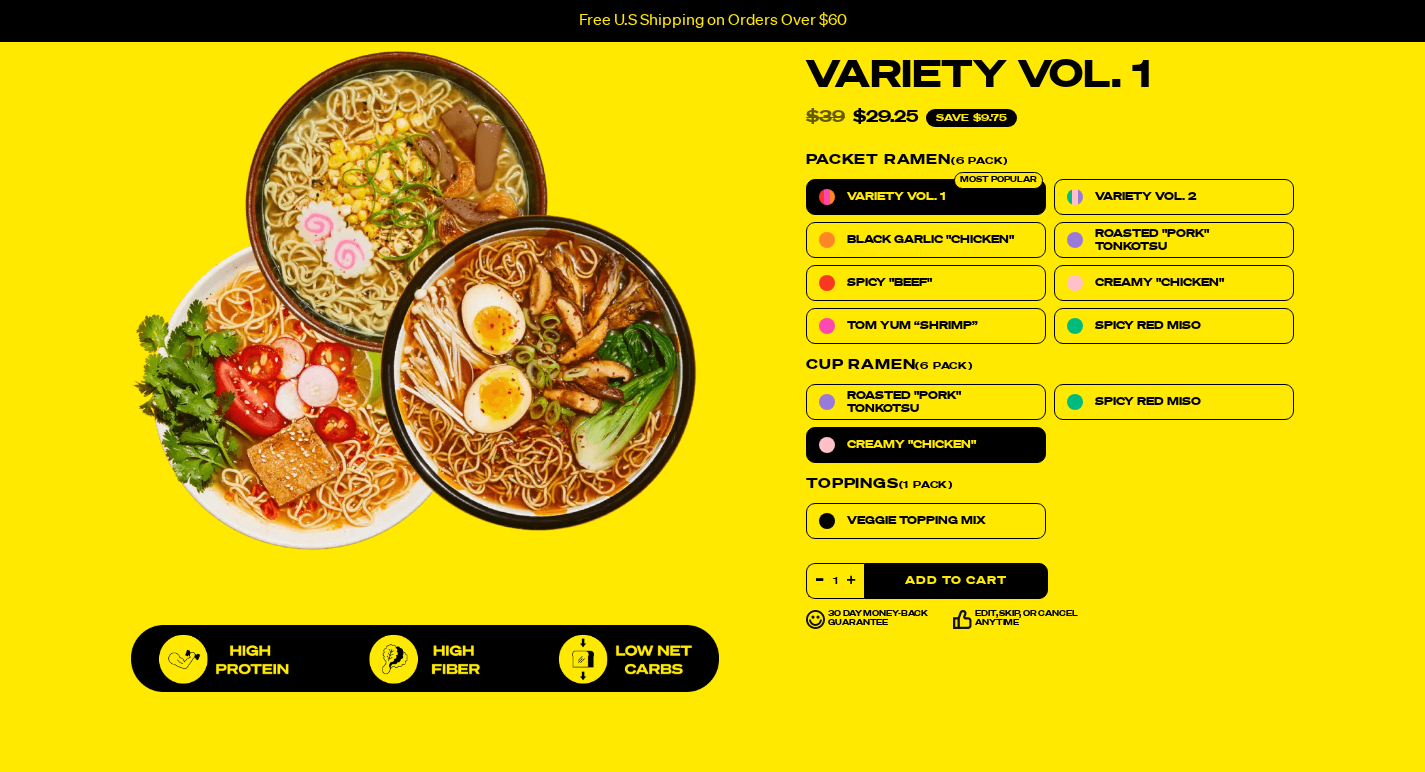 scroll, scrollTop: 752, scrollLeft: 0, axis: vertical 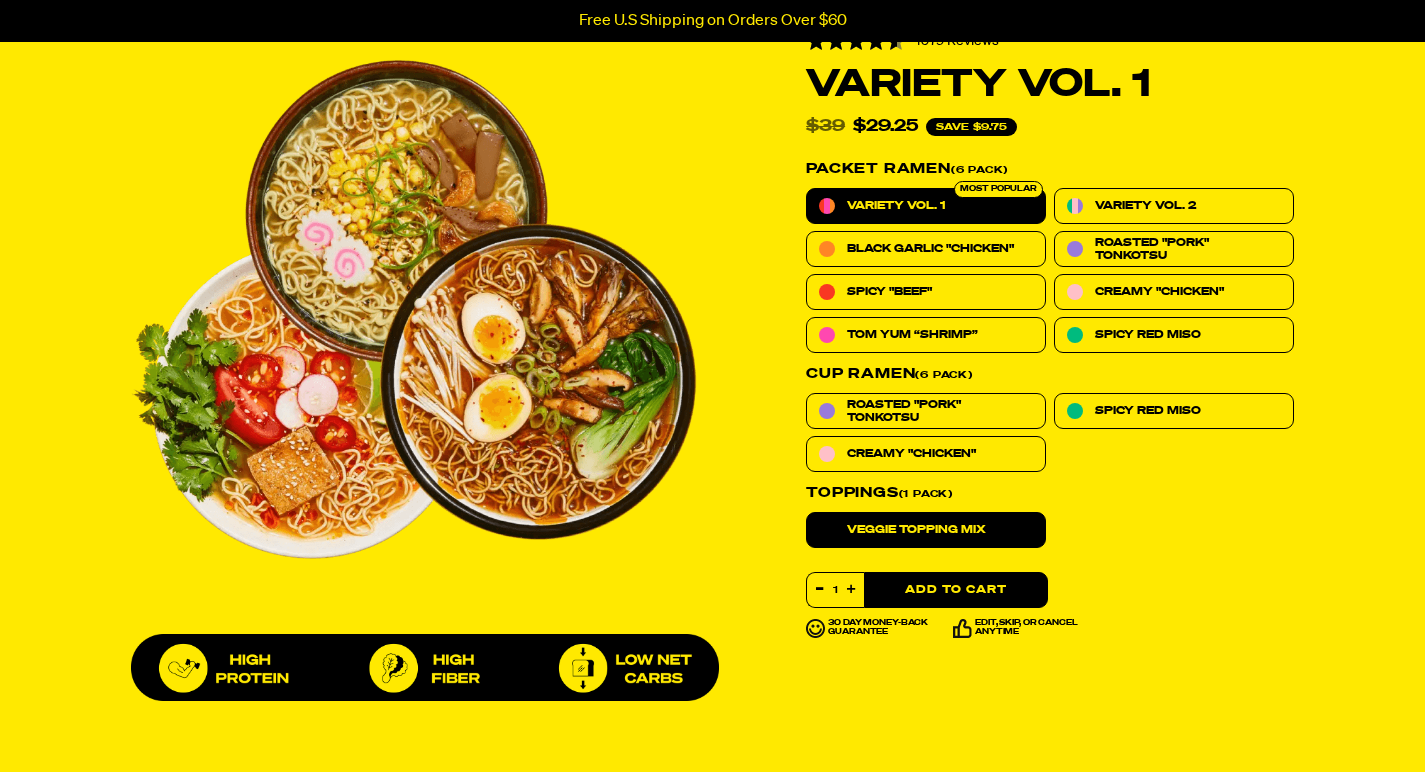 click on "Veggie Topping Mix" at bounding box center [916, 529] 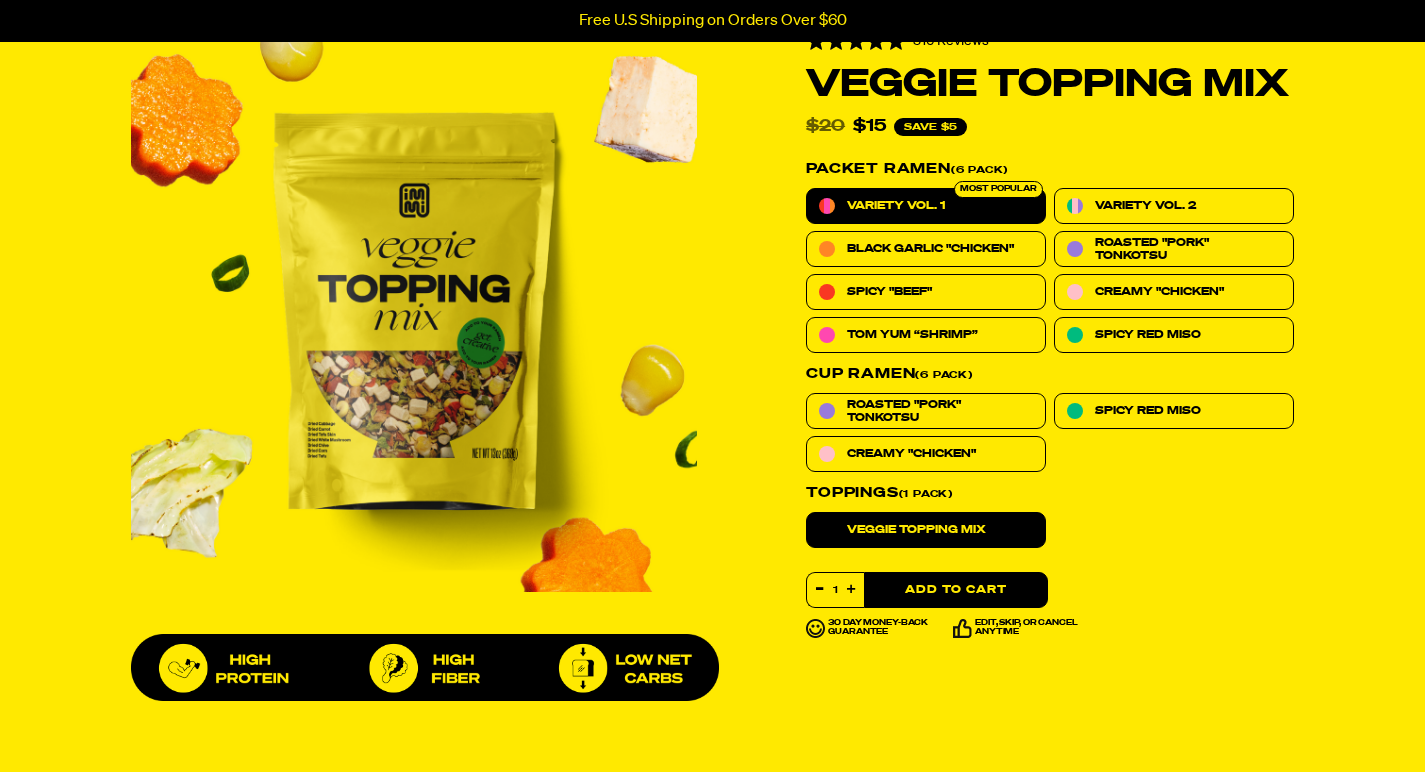 click on "Variety Vol. 1" at bounding box center (896, 205) 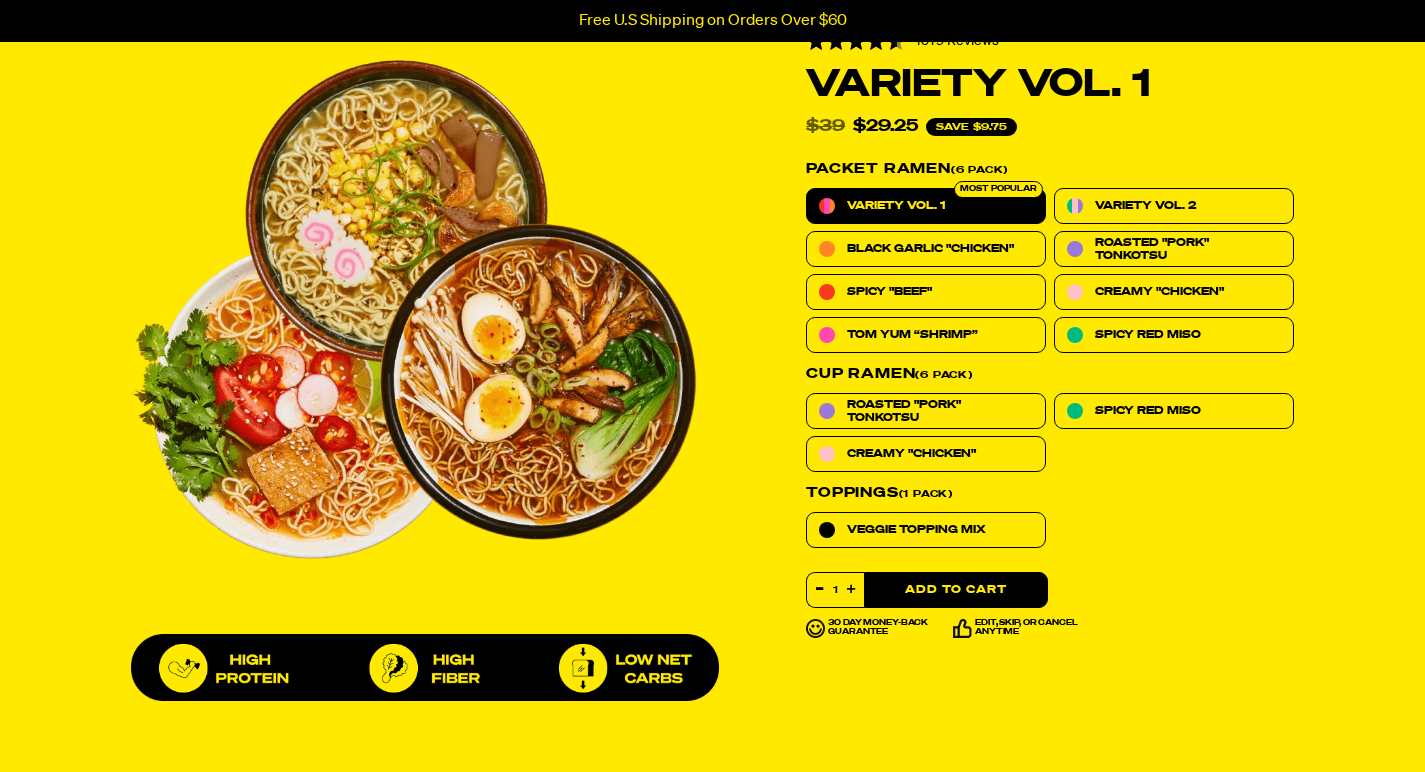 click on "Variety Vol. 1" at bounding box center [926, 206] 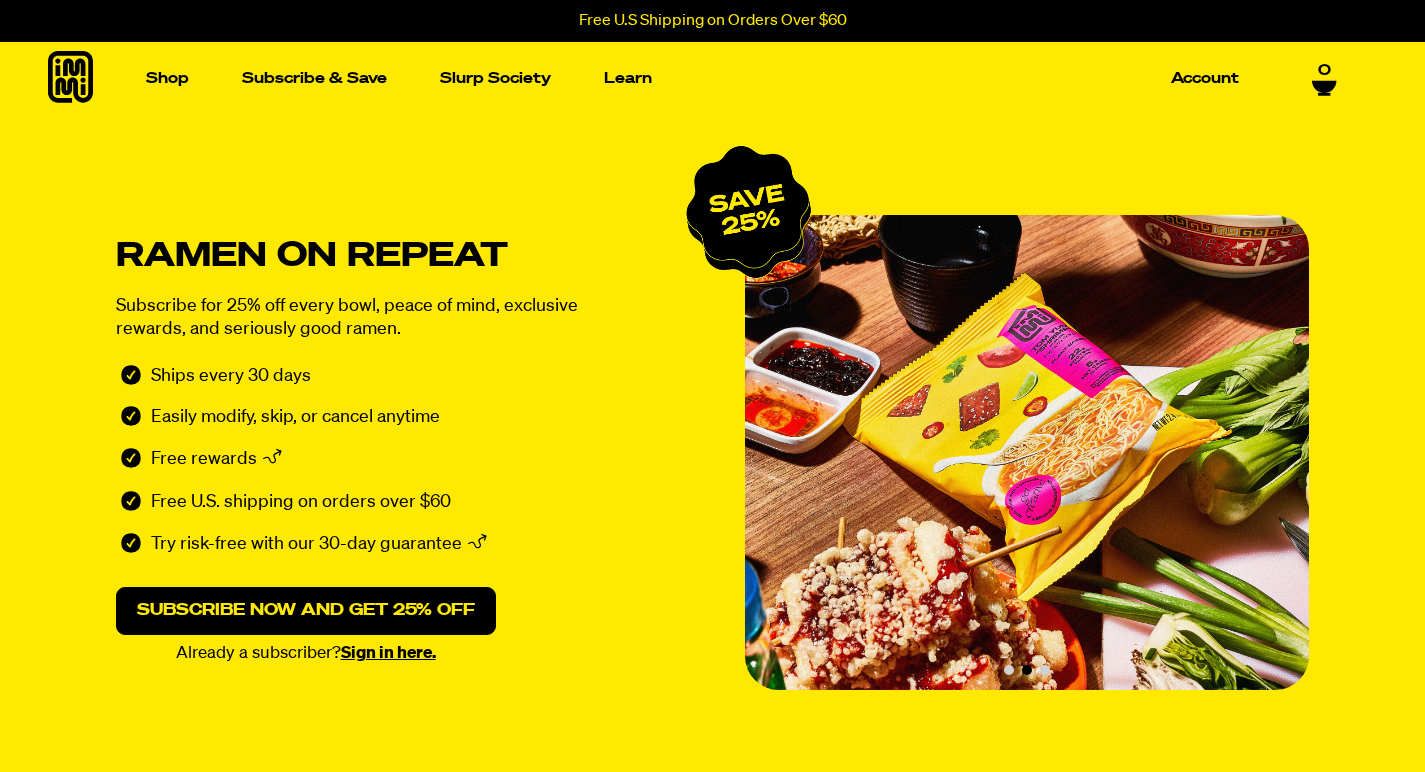 scroll, scrollTop: 0, scrollLeft: 0, axis: both 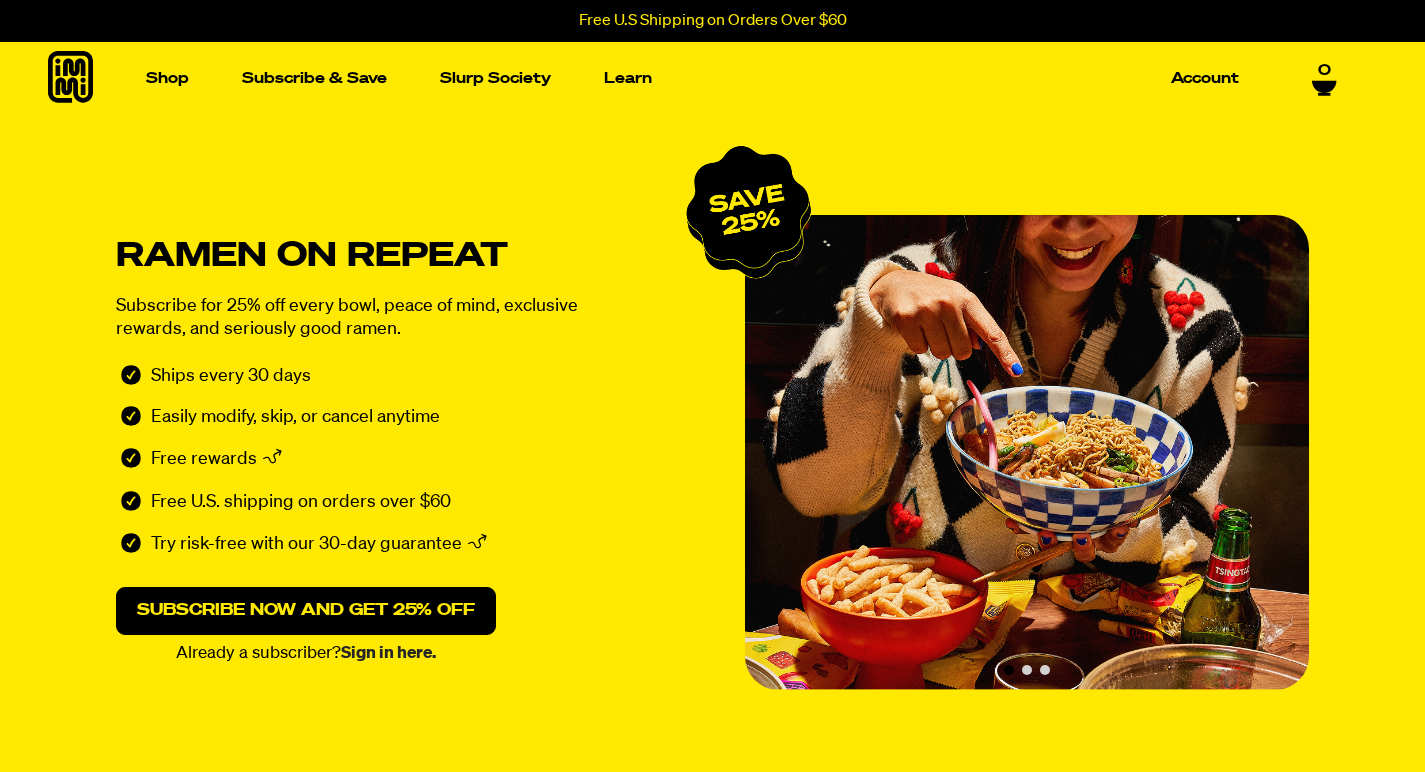 click on "Sign in here." at bounding box center [388, 653] 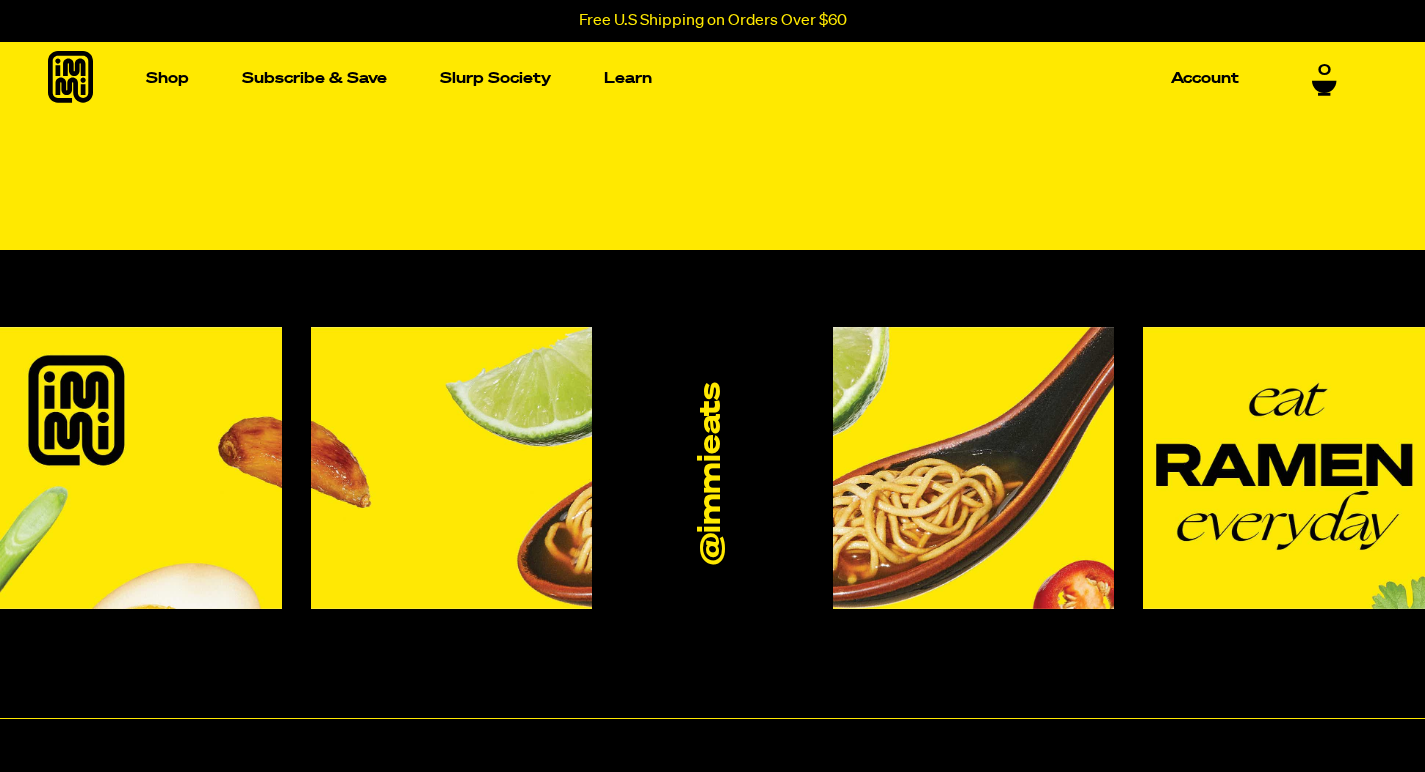 scroll, scrollTop: 0, scrollLeft: 0, axis: both 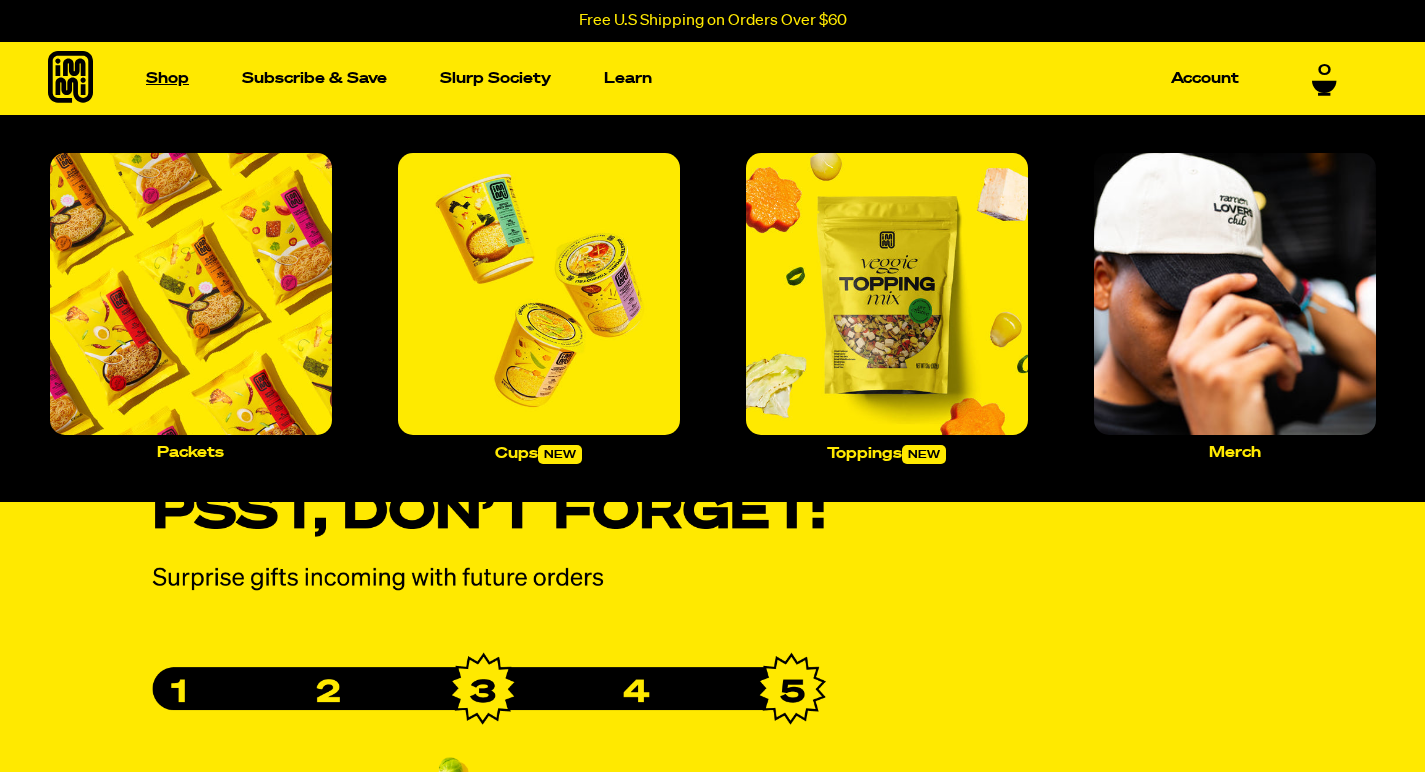 click on "Shop" at bounding box center (167, 78) 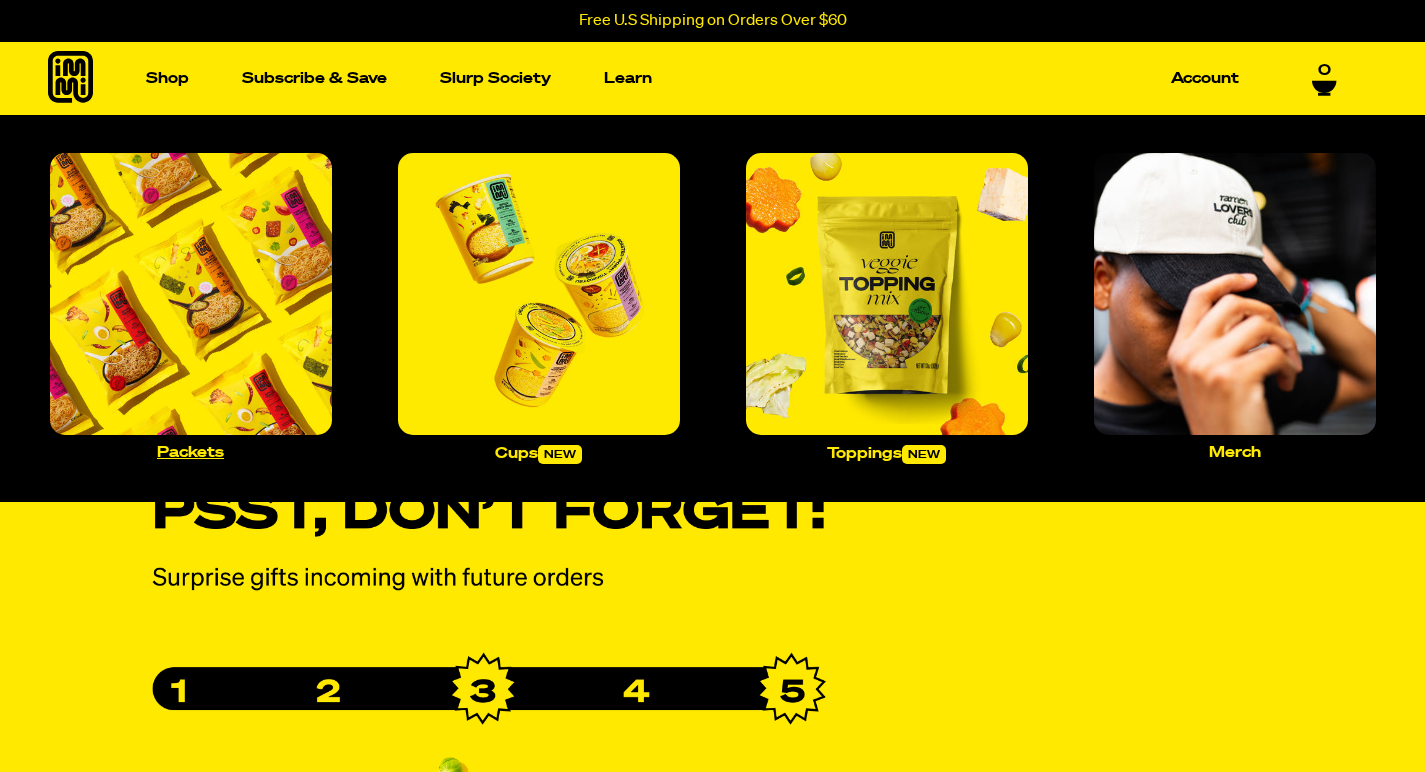click at bounding box center (191, 294) 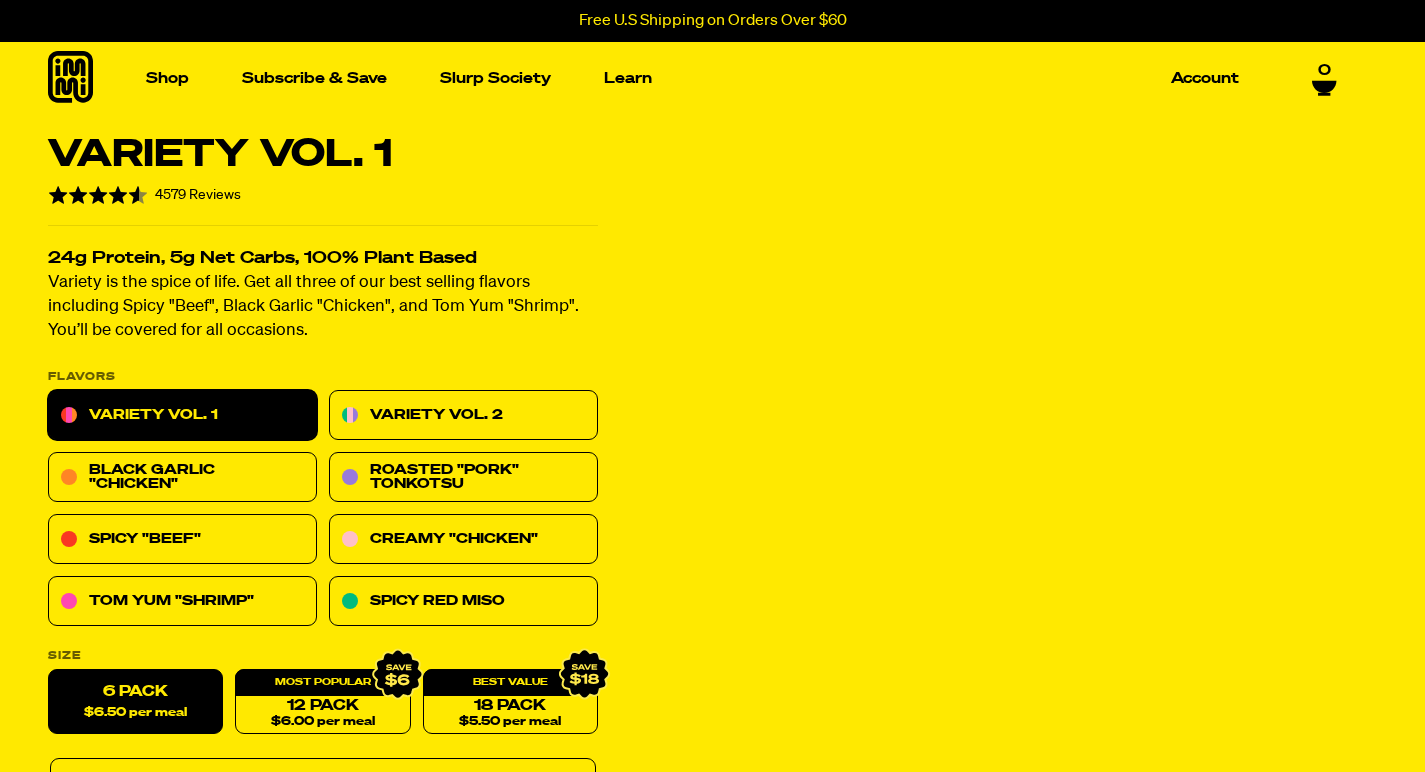 scroll, scrollTop: 0, scrollLeft: 0, axis: both 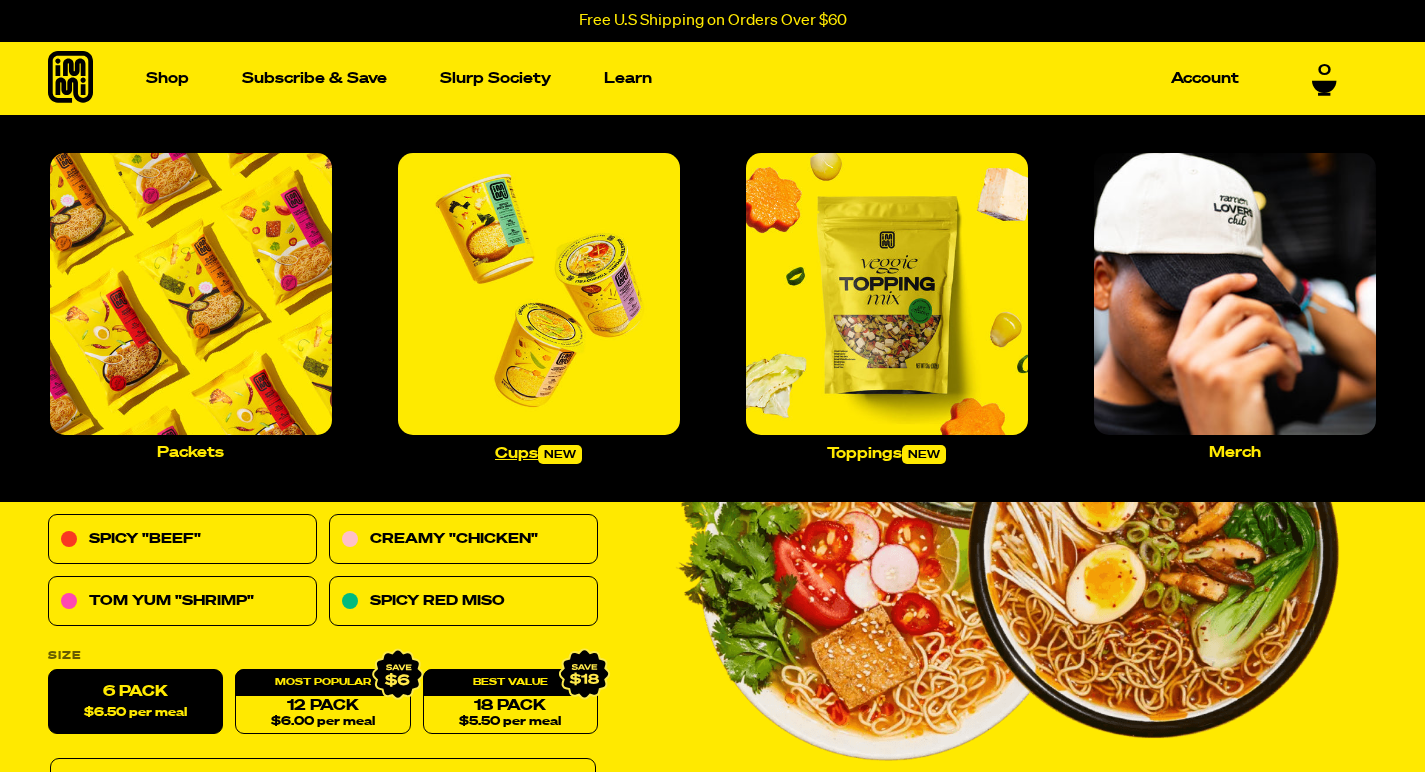 click at bounding box center (539, 294) 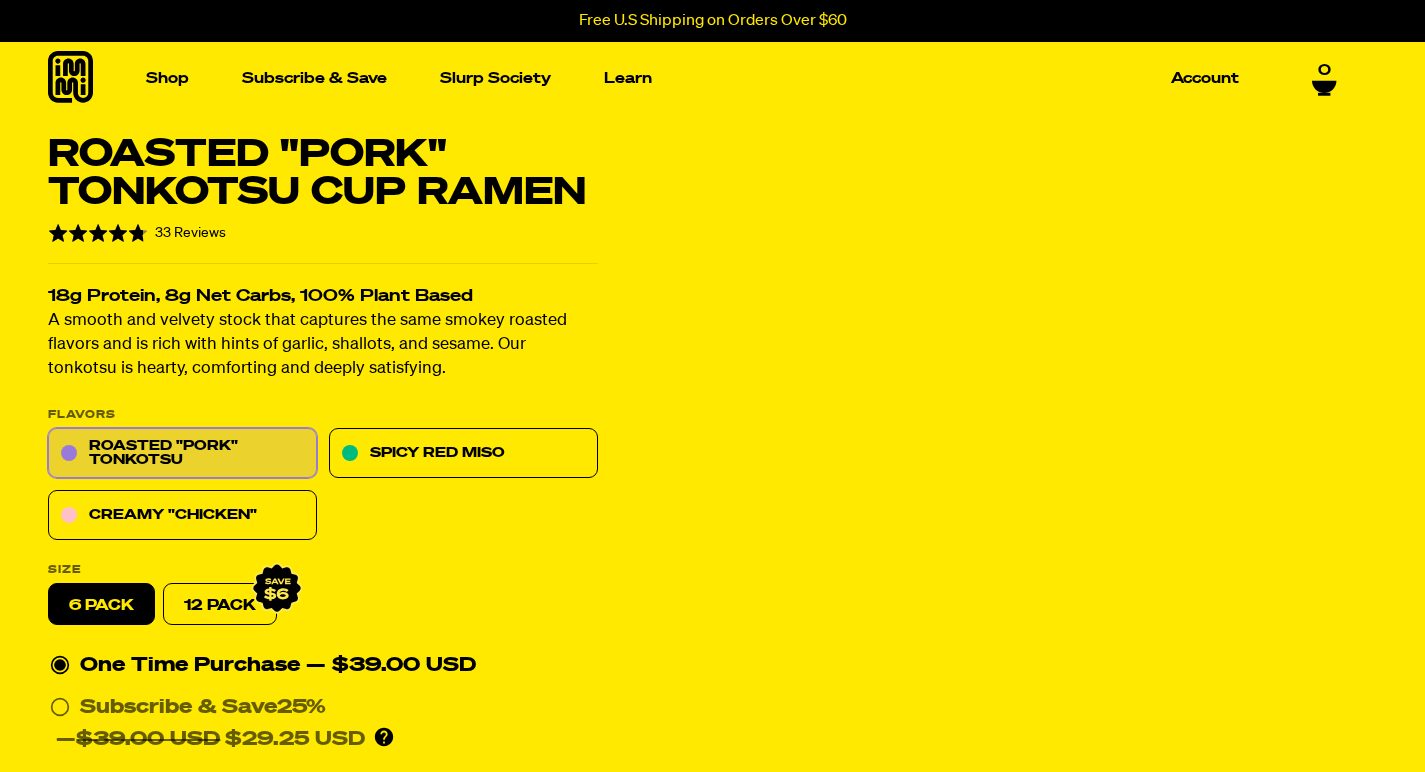 scroll, scrollTop: 0, scrollLeft: 0, axis: both 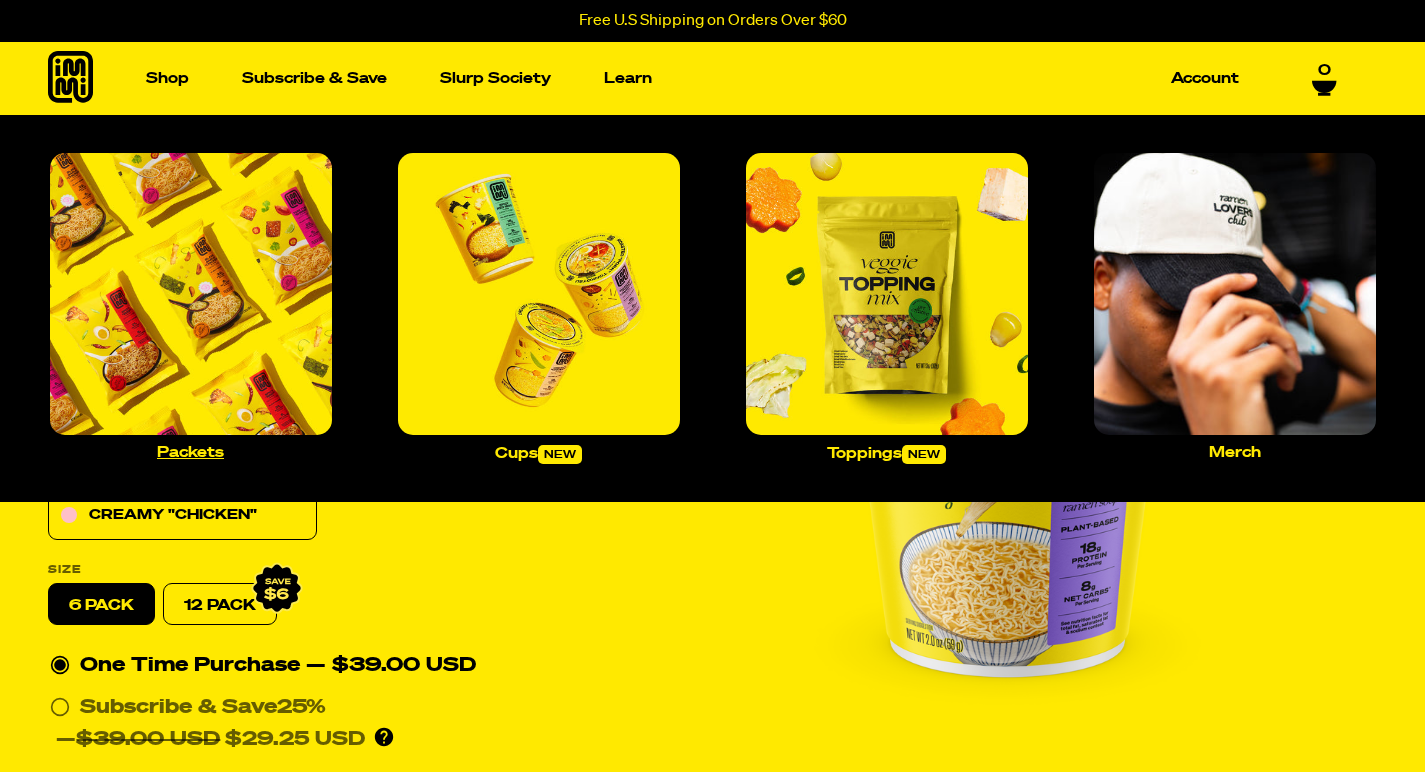 click at bounding box center [191, 294] 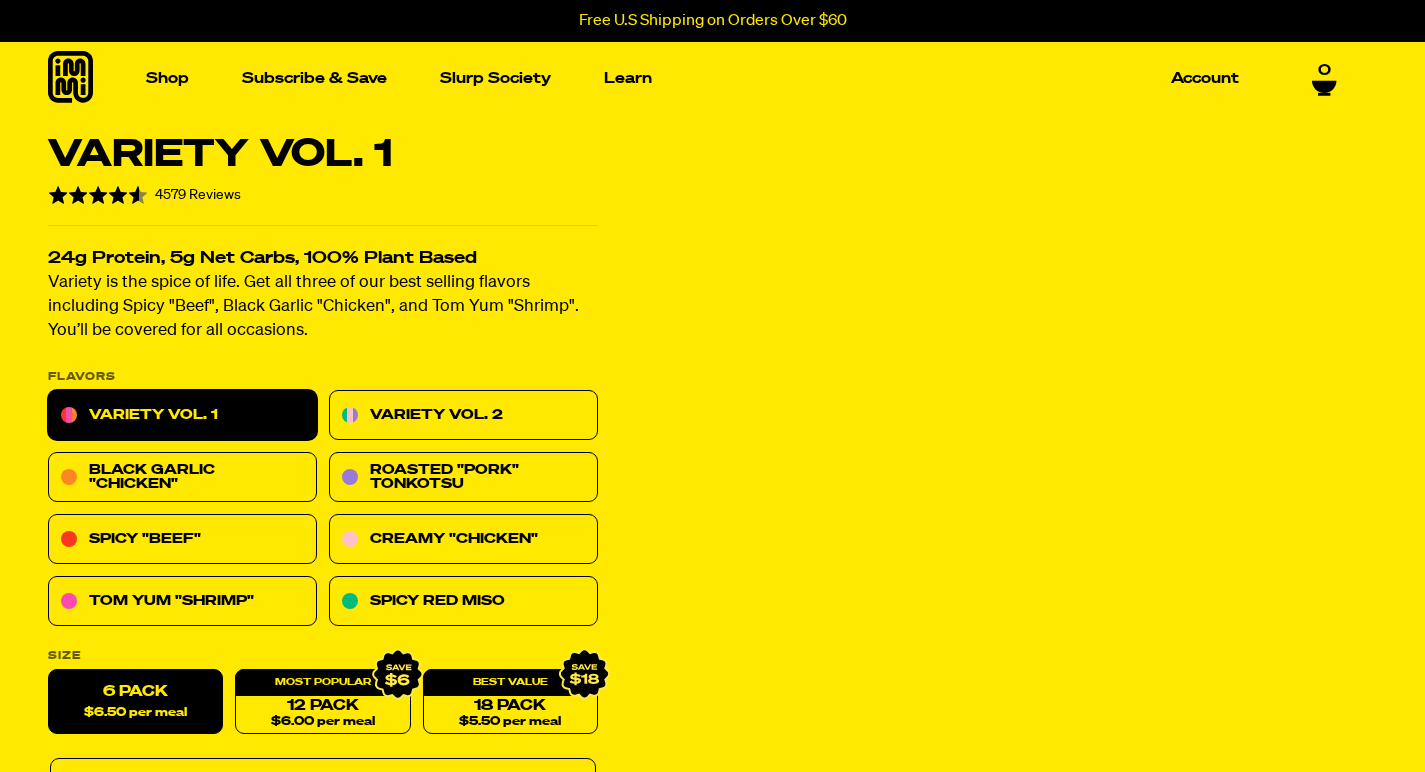 scroll, scrollTop: 0, scrollLeft: 0, axis: both 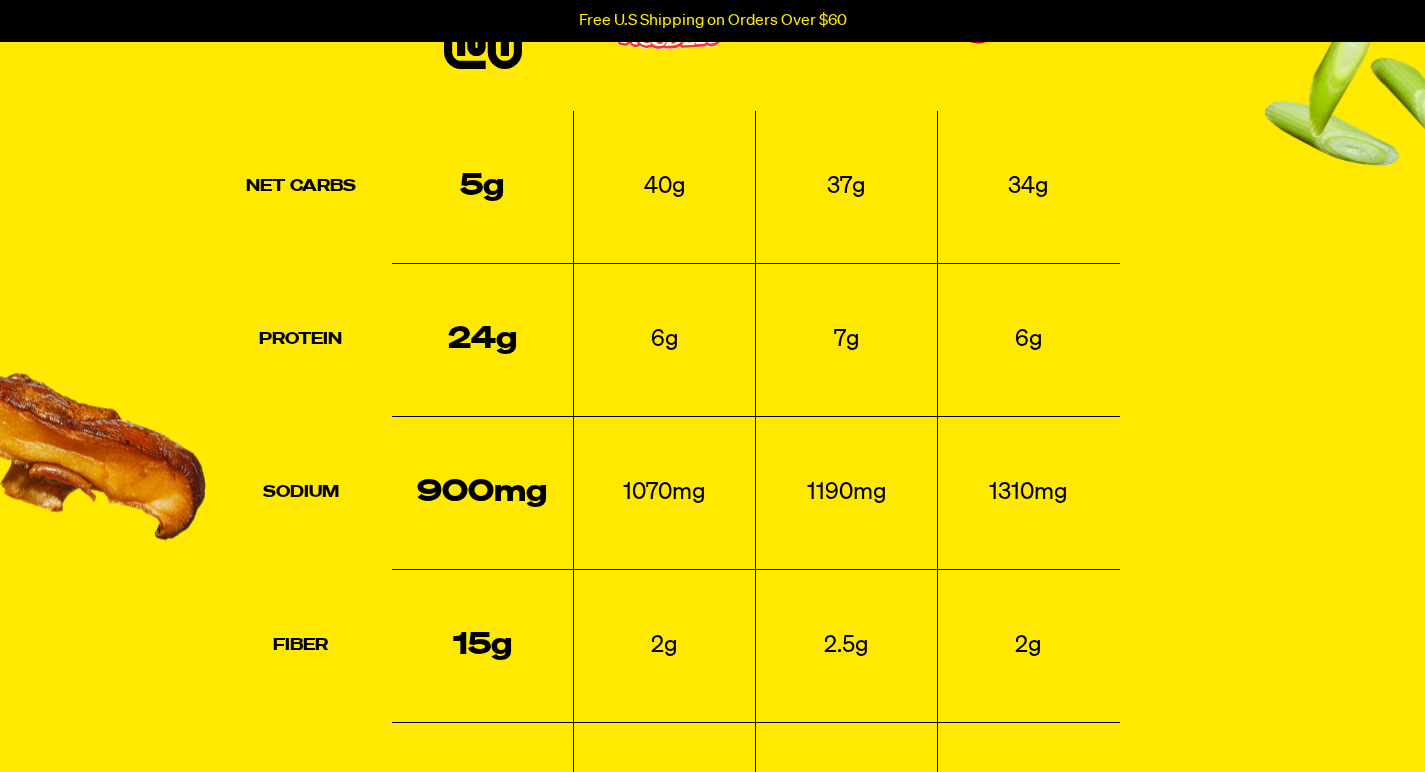 click on "Protein" at bounding box center (301, 339) 